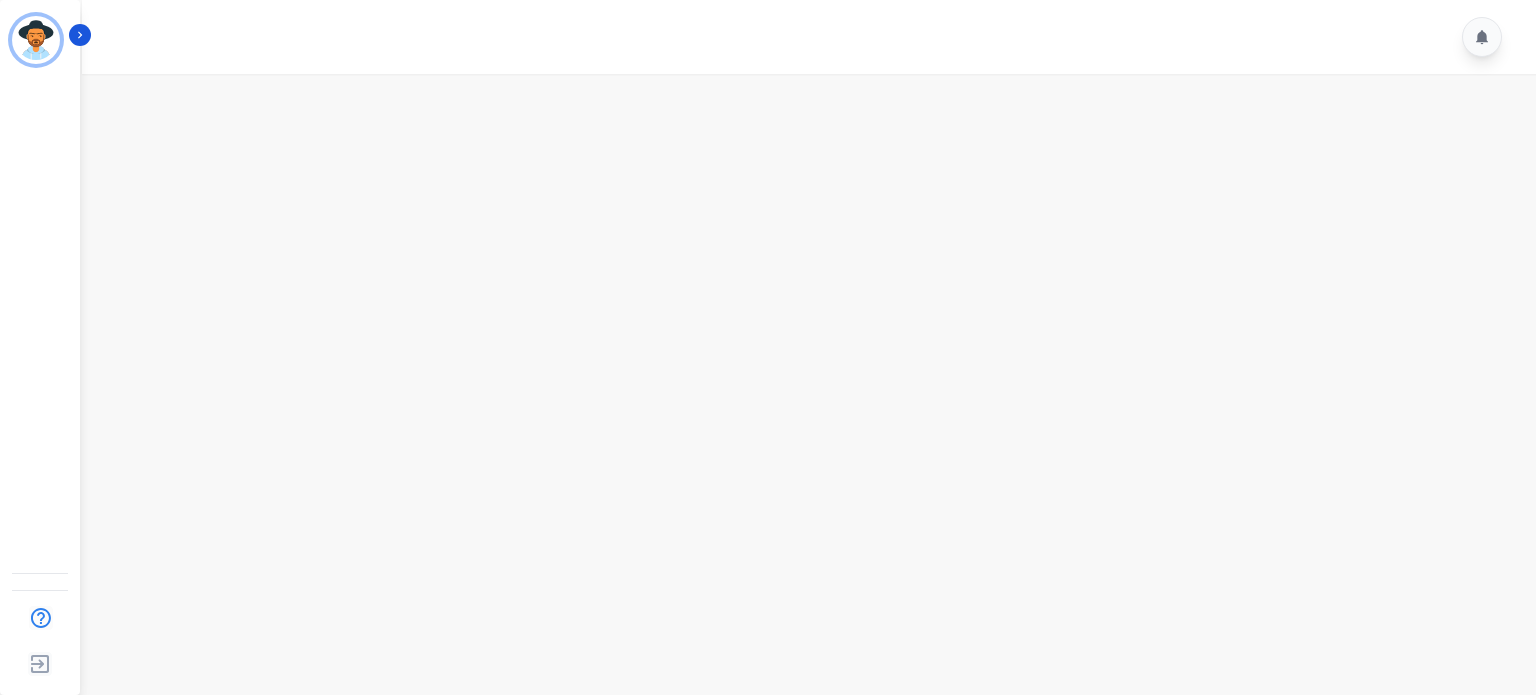 scroll, scrollTop: 0, scrollLeft: 0, axis: both 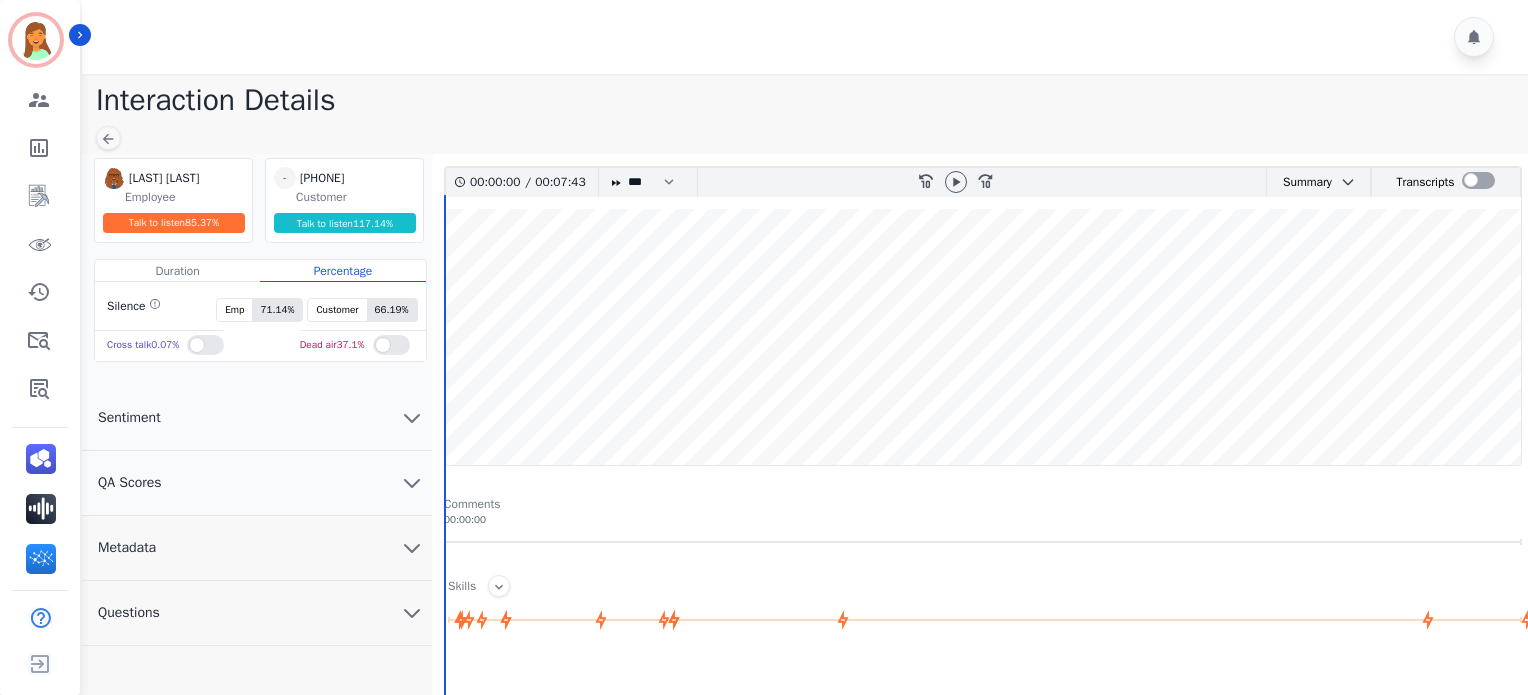 click on "Interaction Details" 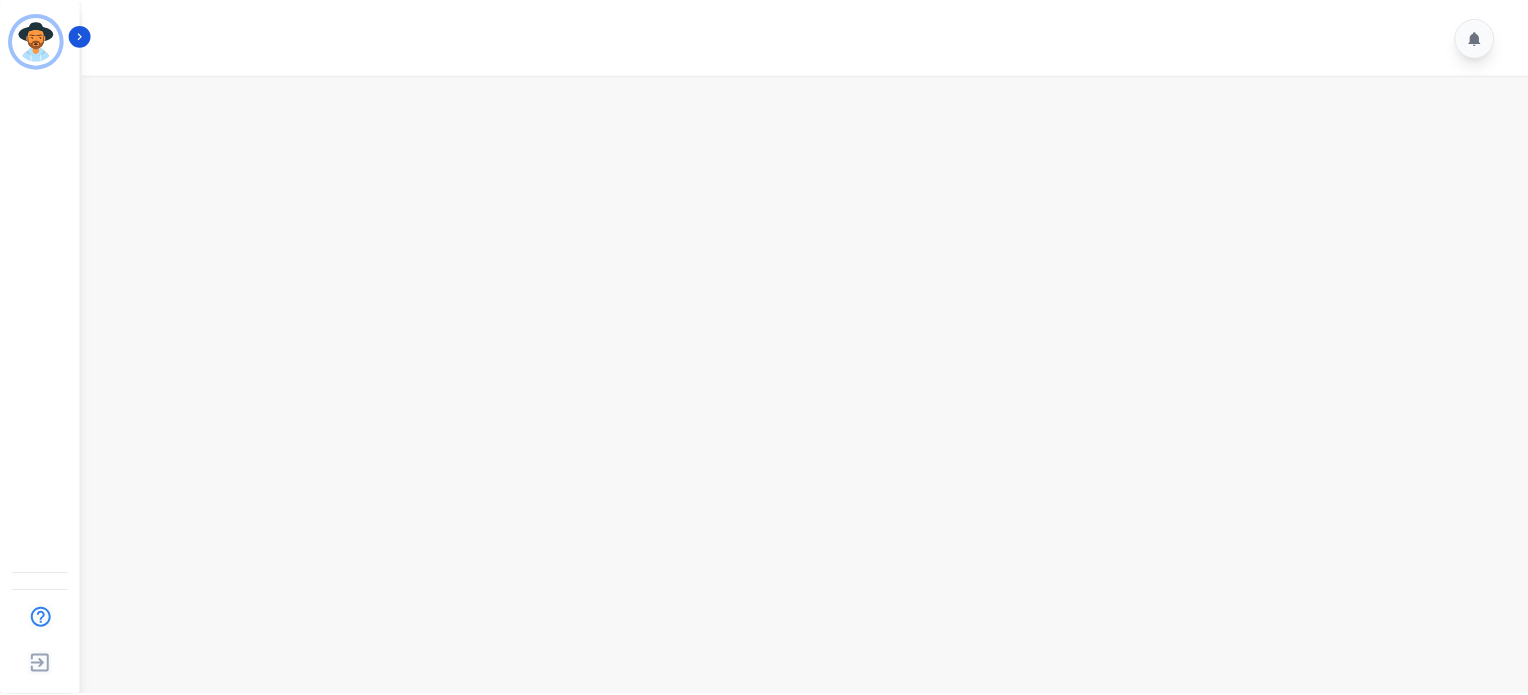 scroll, scrollTop: 0, scrollLeft: 0, axis: both 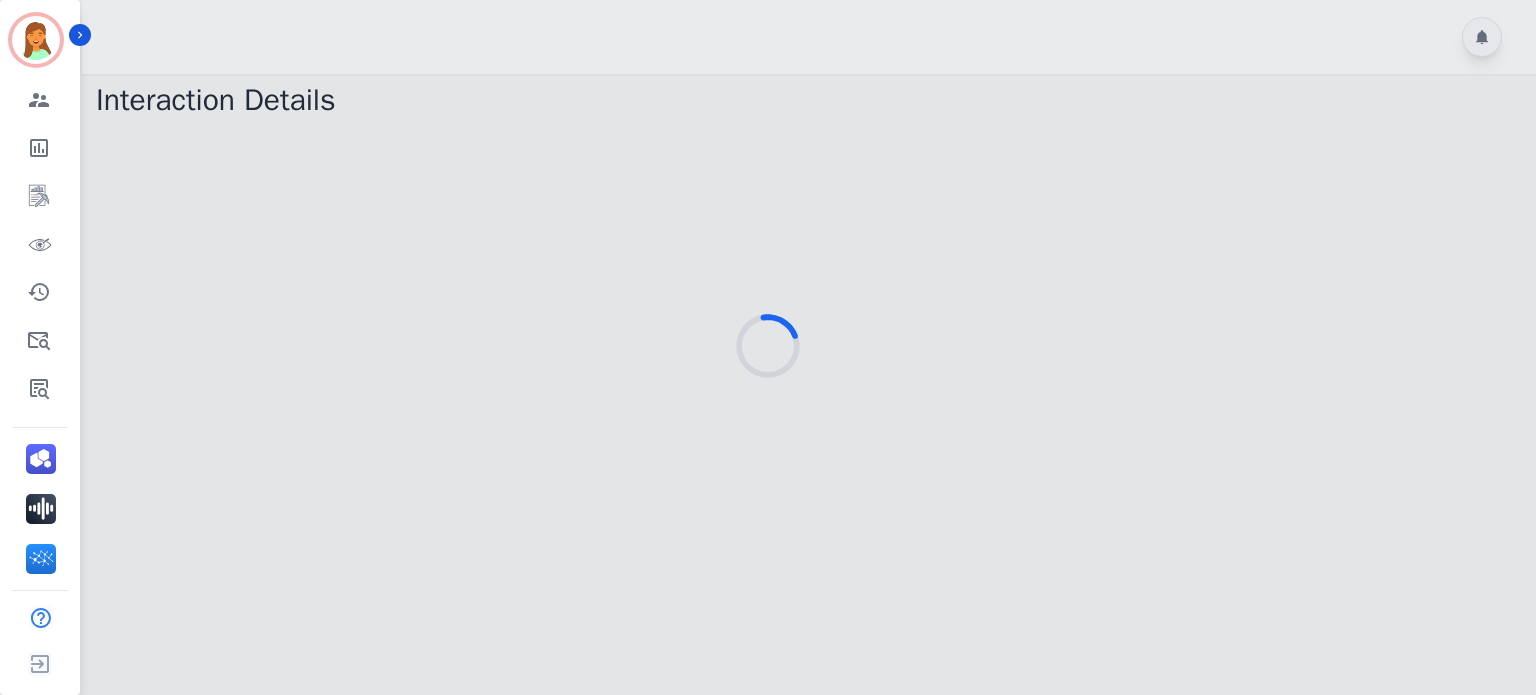 drag, startPoint x: 546, startPoint y: 419, endPoint x: 268, endPoint y: 359, distance: 284.40112 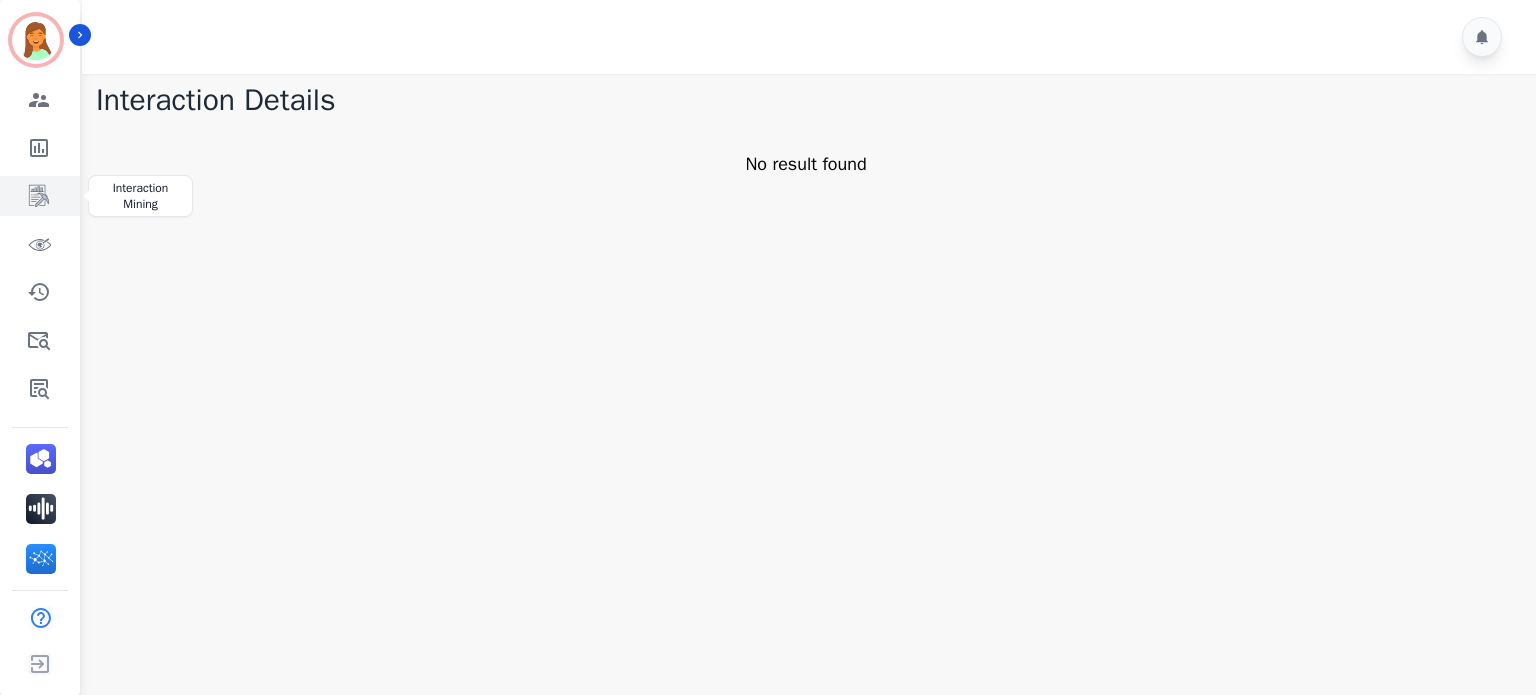 click 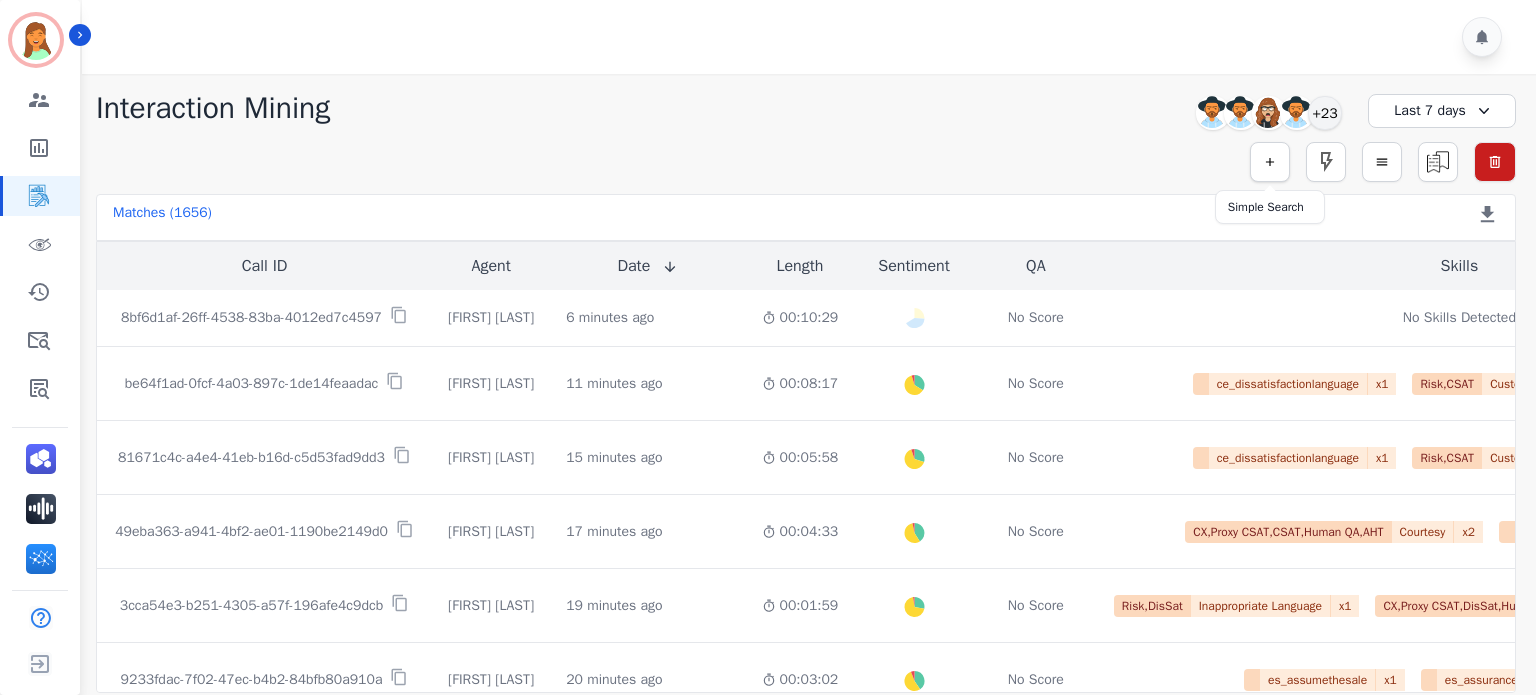 click at bounding box center (1270, 162) 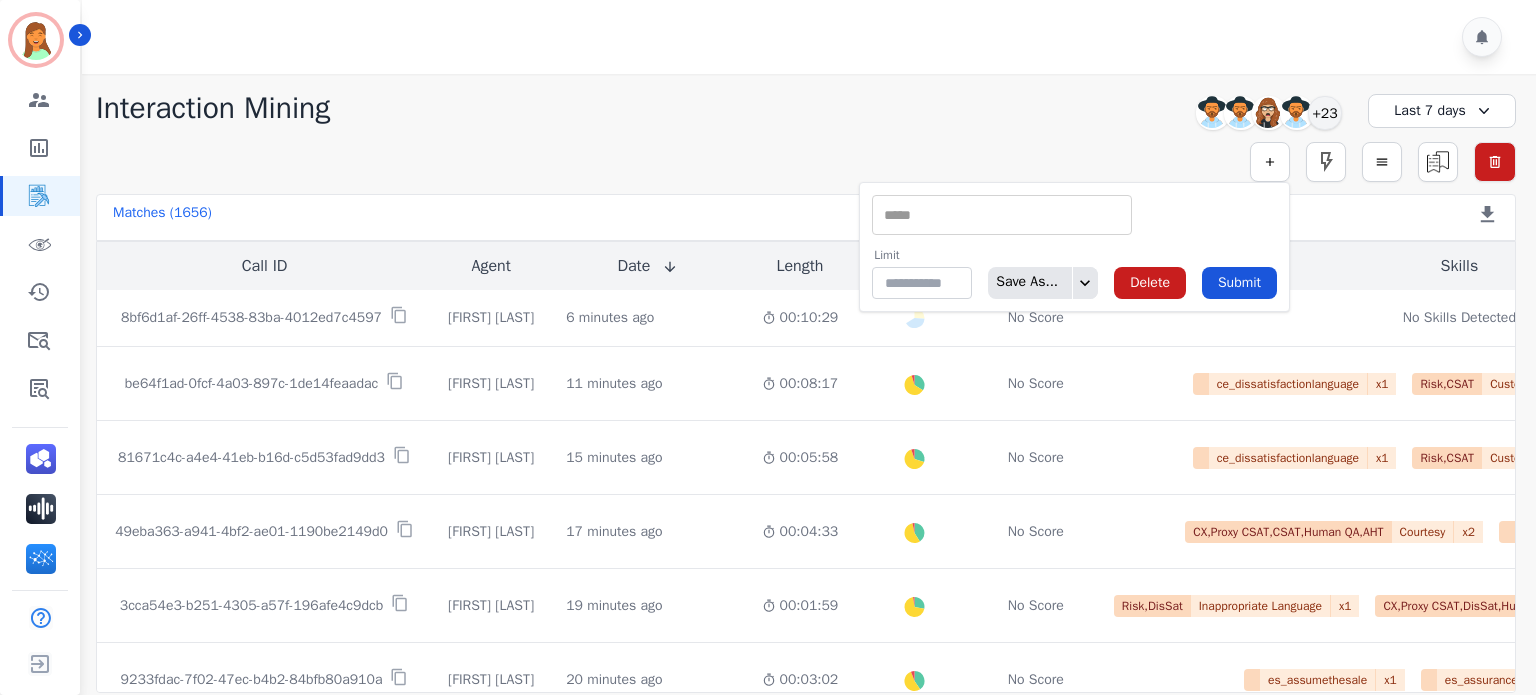 click at bounding box center [1002, 215] 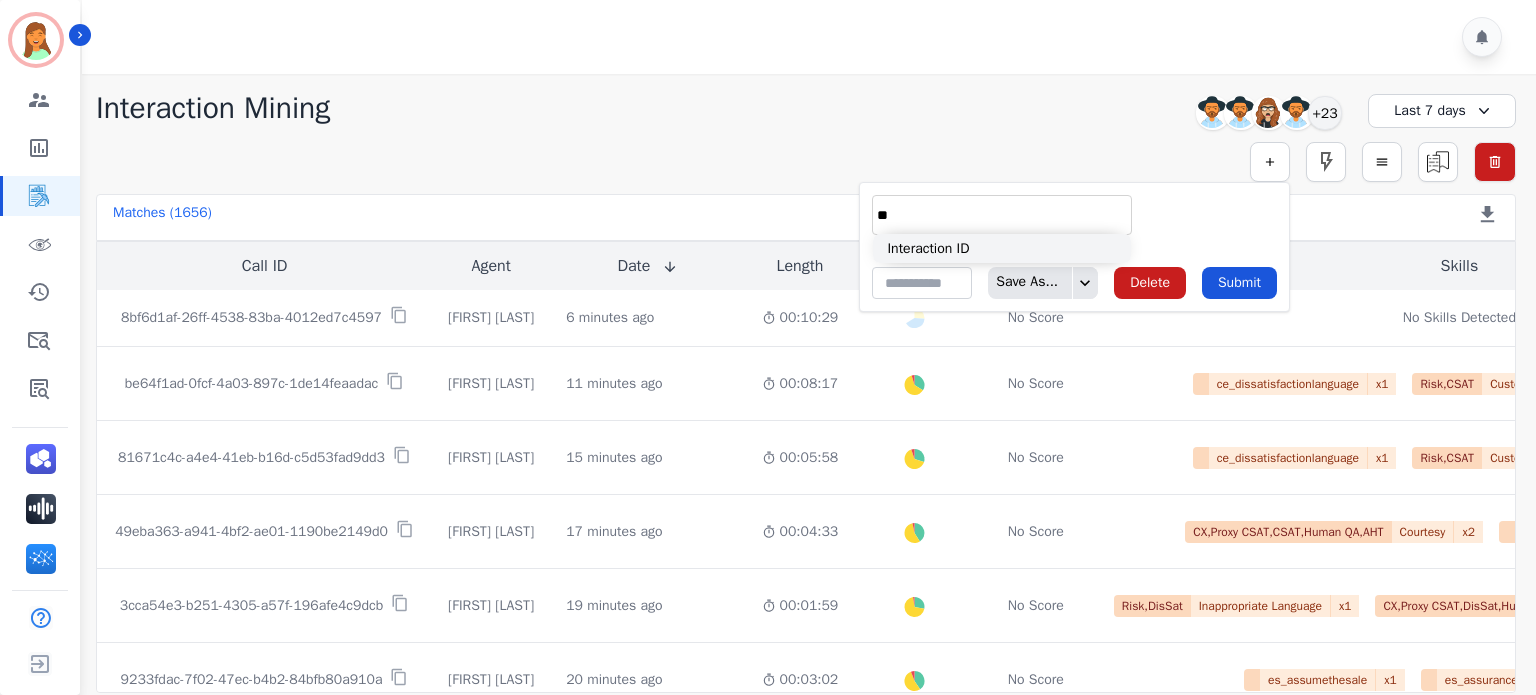 type on "**" 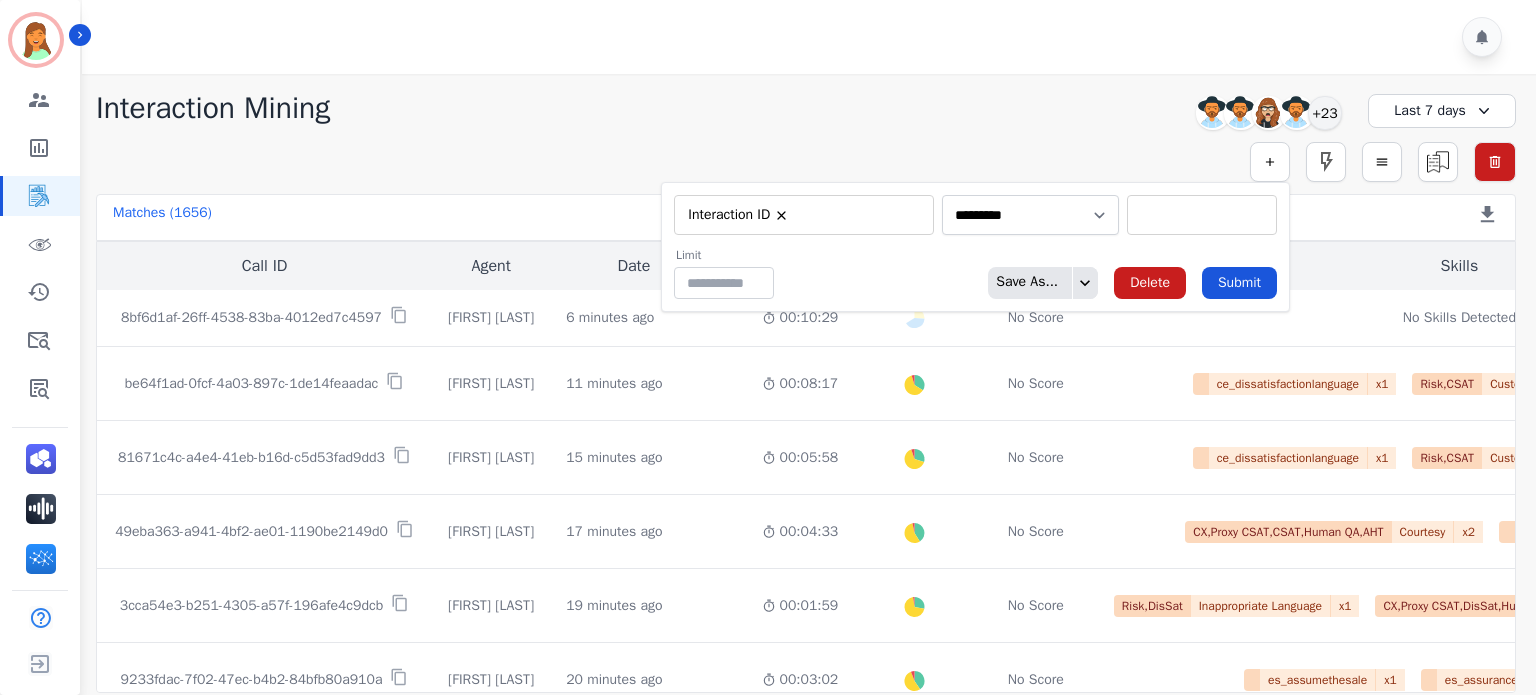 click at bounding box center [1202, 215] 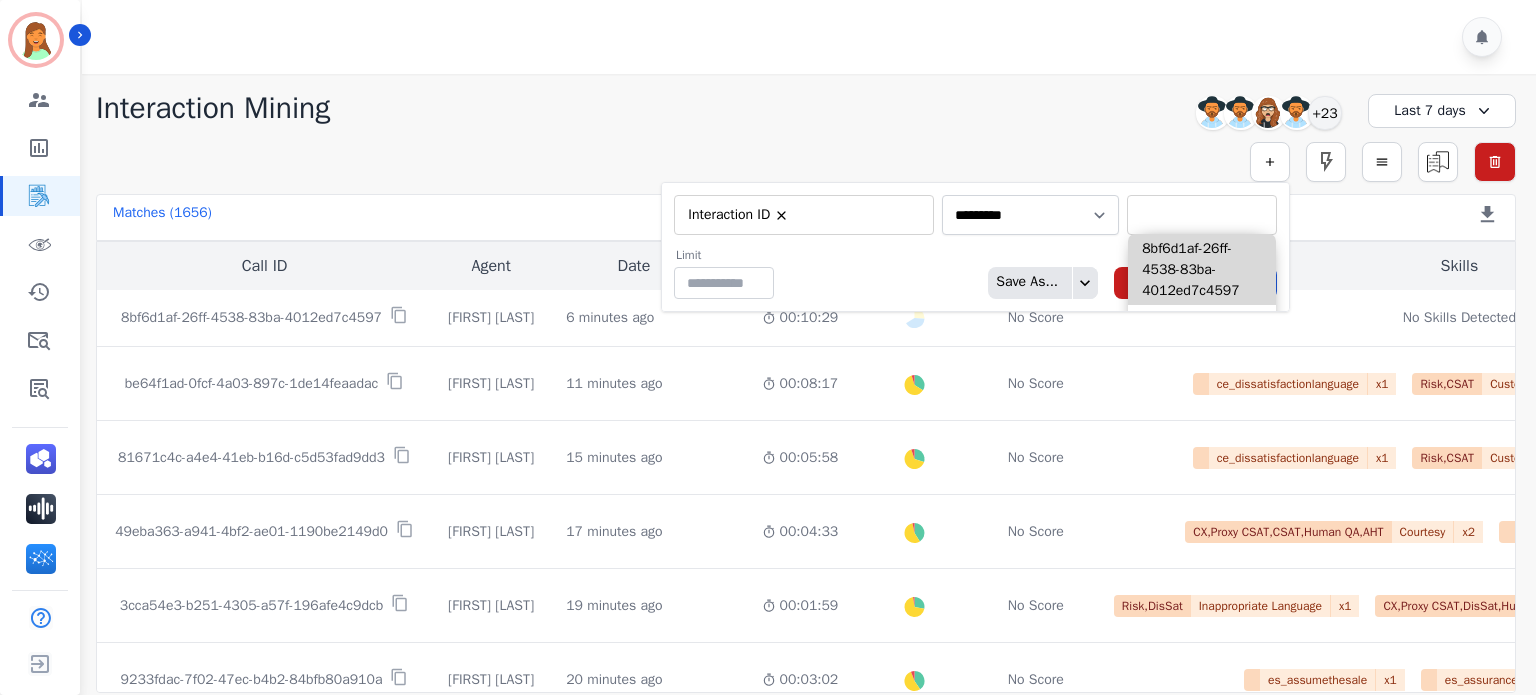 paste on "**********" 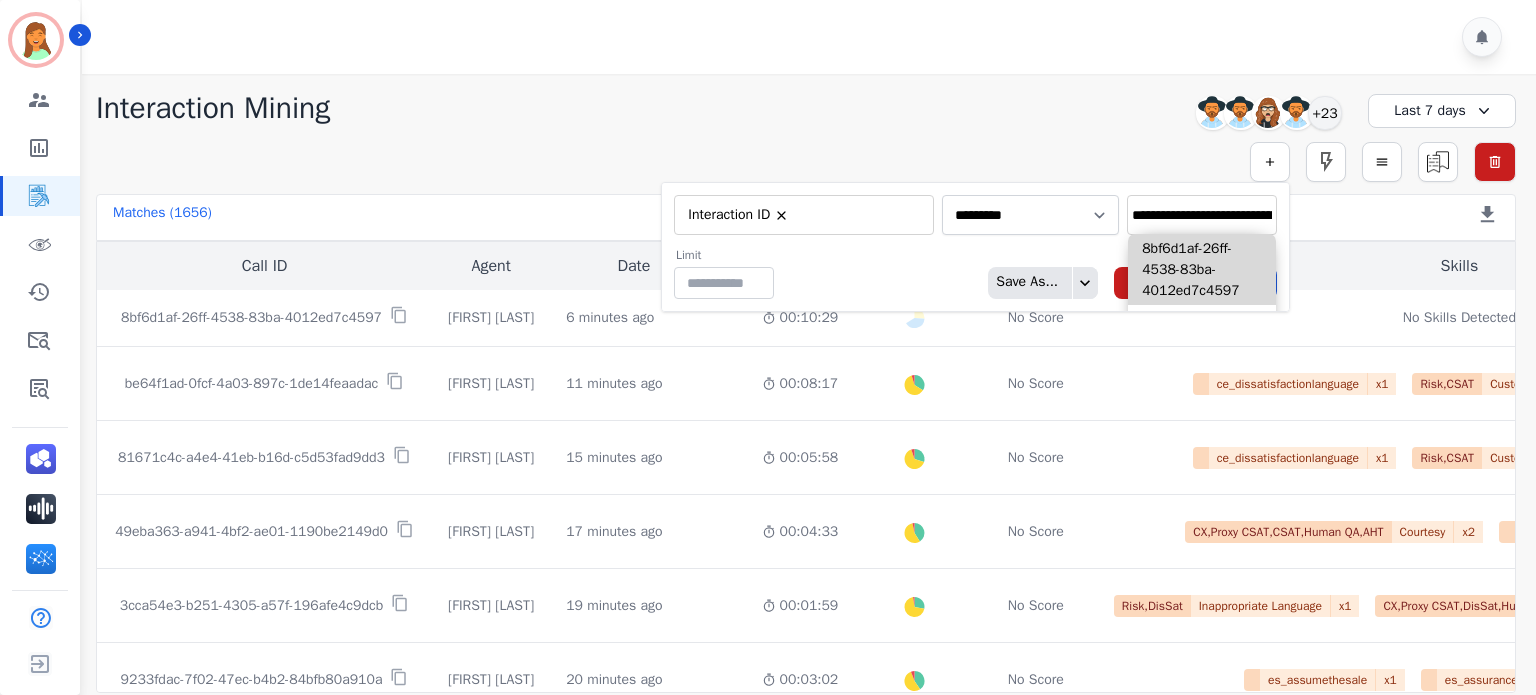 scroll, scrollTop: 0, scrollLeft: 93, axis: horizontal 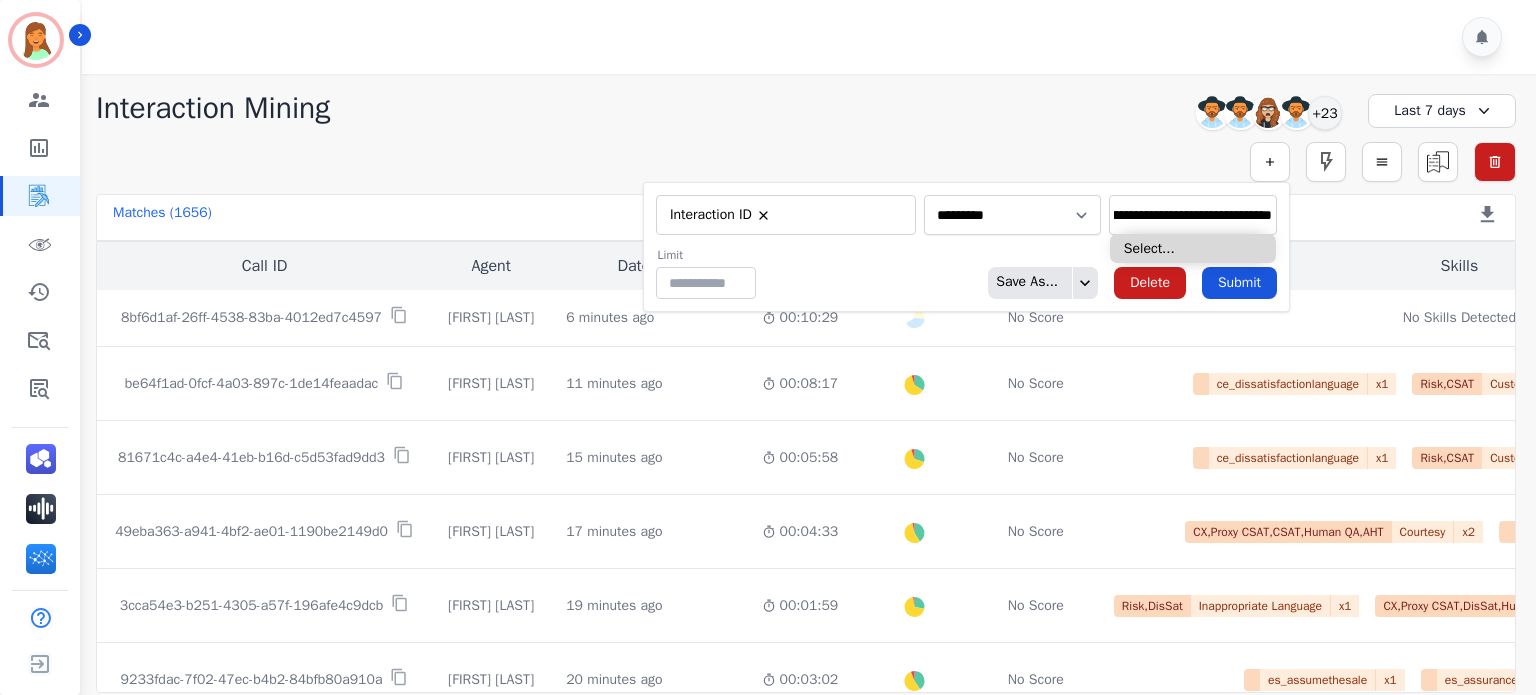 type on "**********" 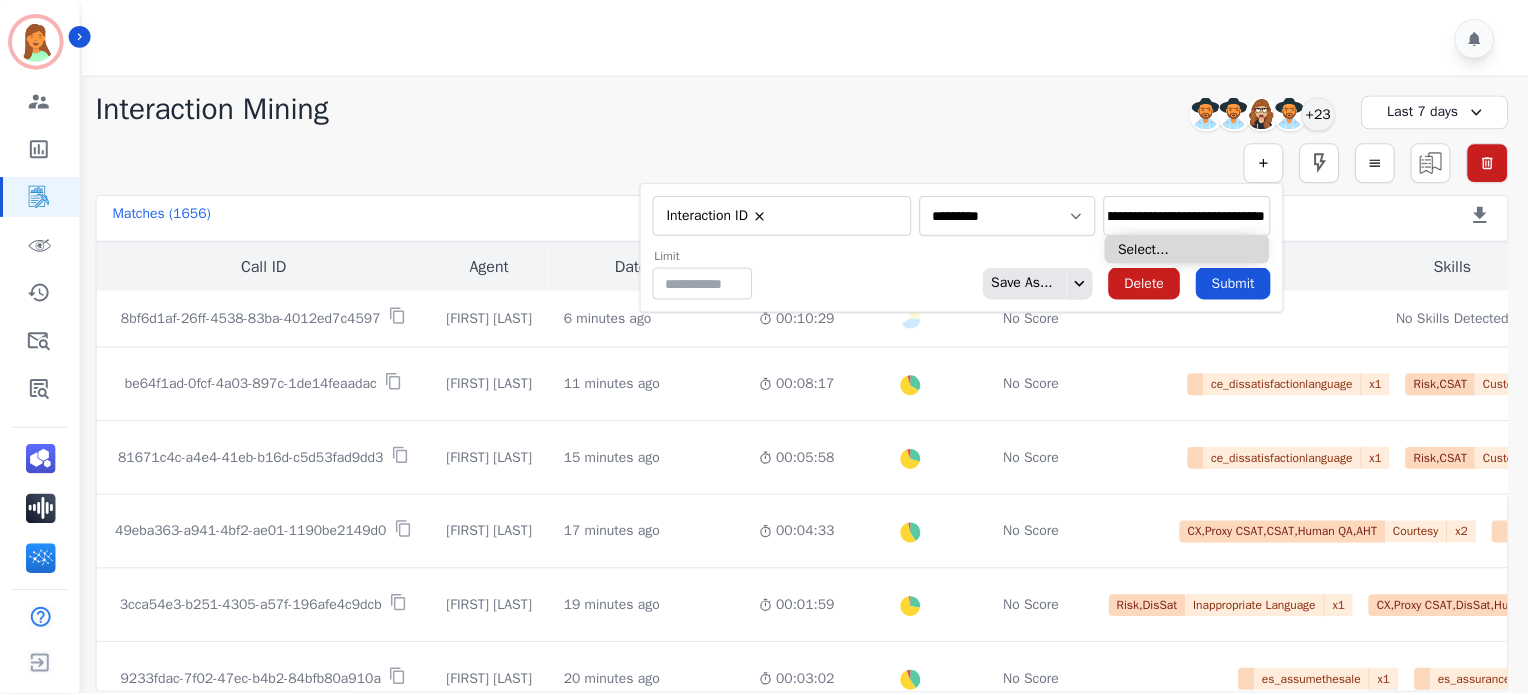 scroll, scrollTop: 0, scrollLeft: 0, axis: both 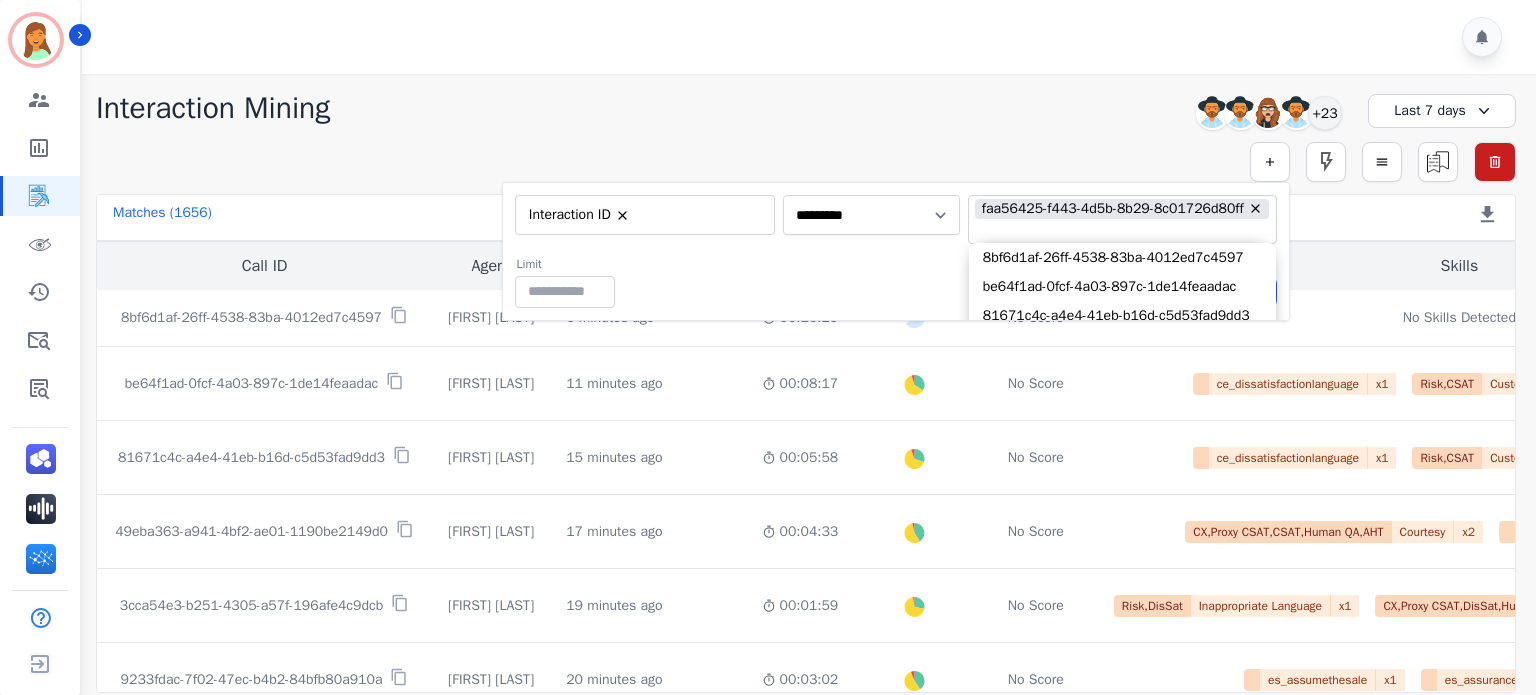 drag, startPoint x: 891, startPoint y: 292, endPoint x: 1120, endPoint y: 301, distance: 229.17679 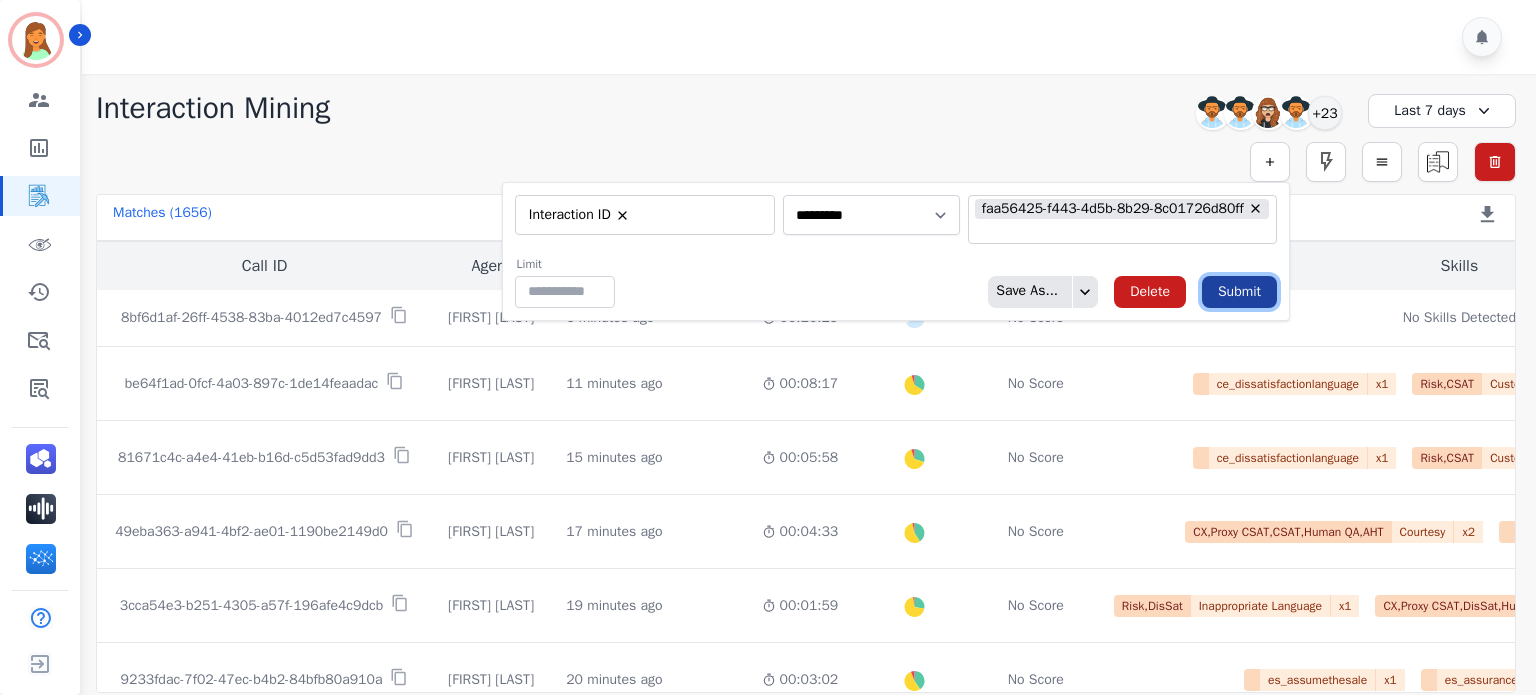 click on "Submit" at bounding box center [1239, 292] 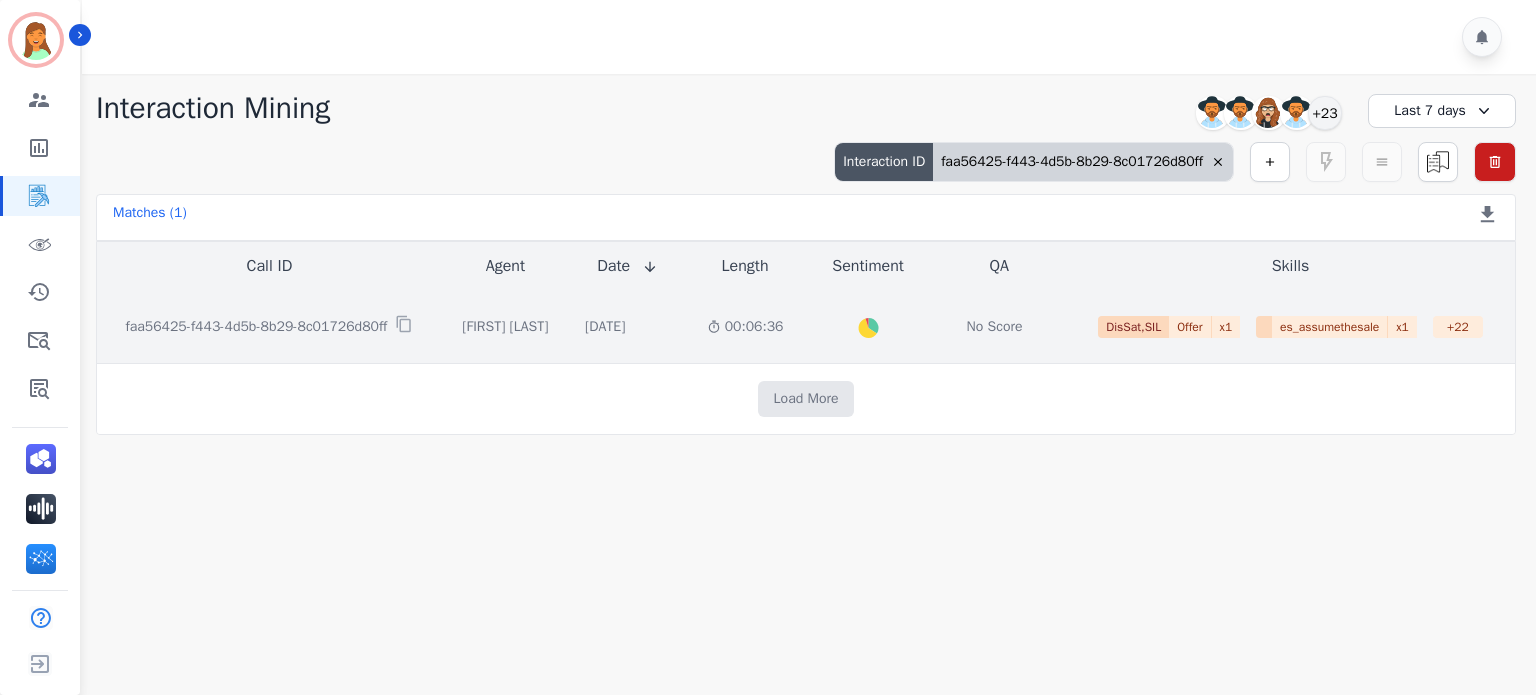 click on "04/30/2025   Start at: Wed, Apr 30th, 2025 - 9:23am" 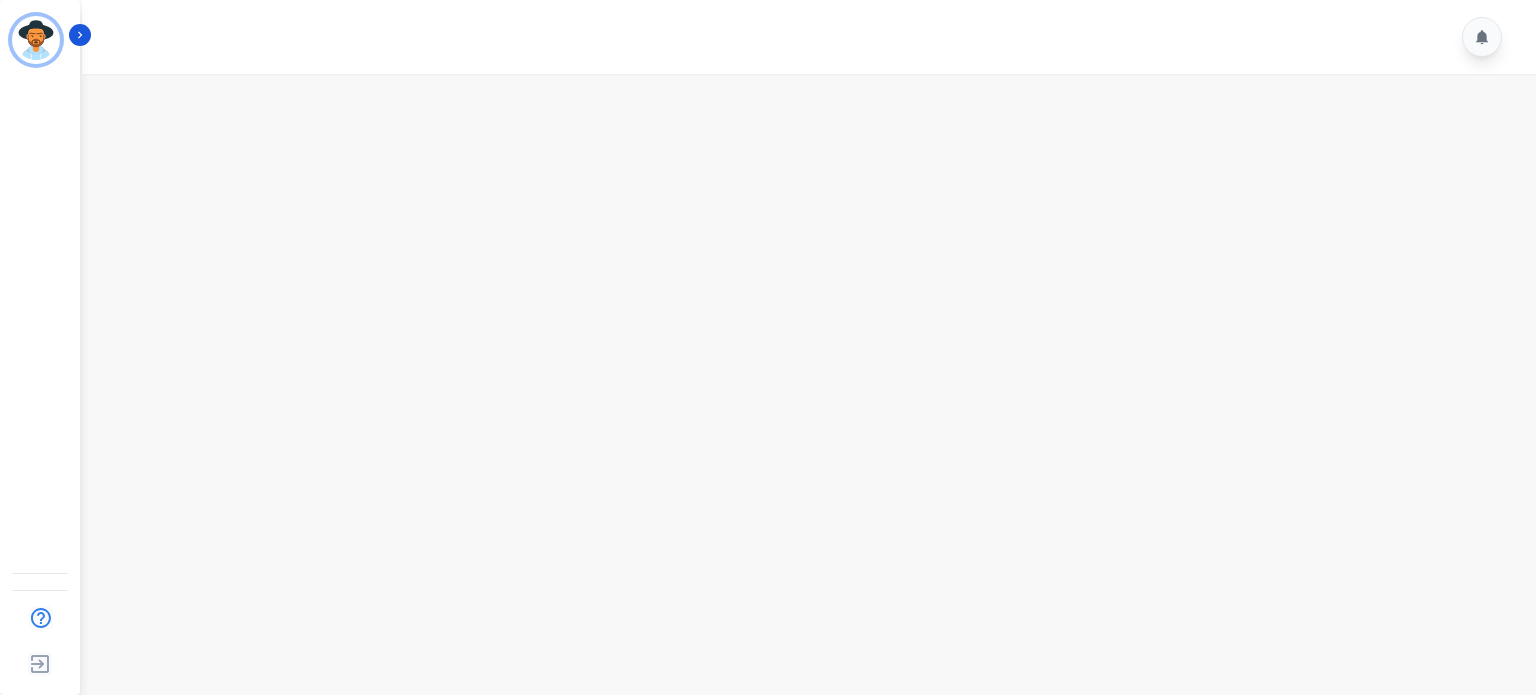 scroll, scrollTop: 0, scrollLeft: 0, axis: both 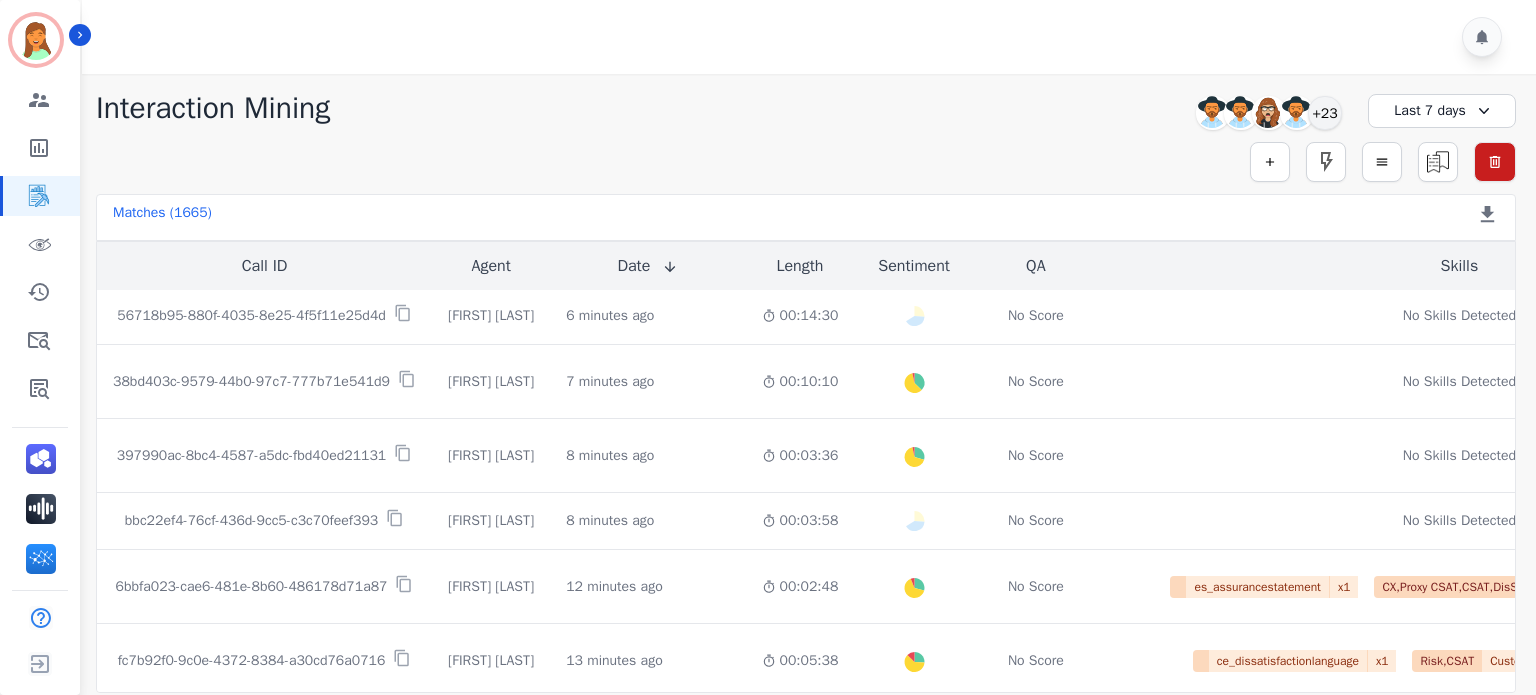 click on "Last 7 days" at bounding box center [1442, 111] 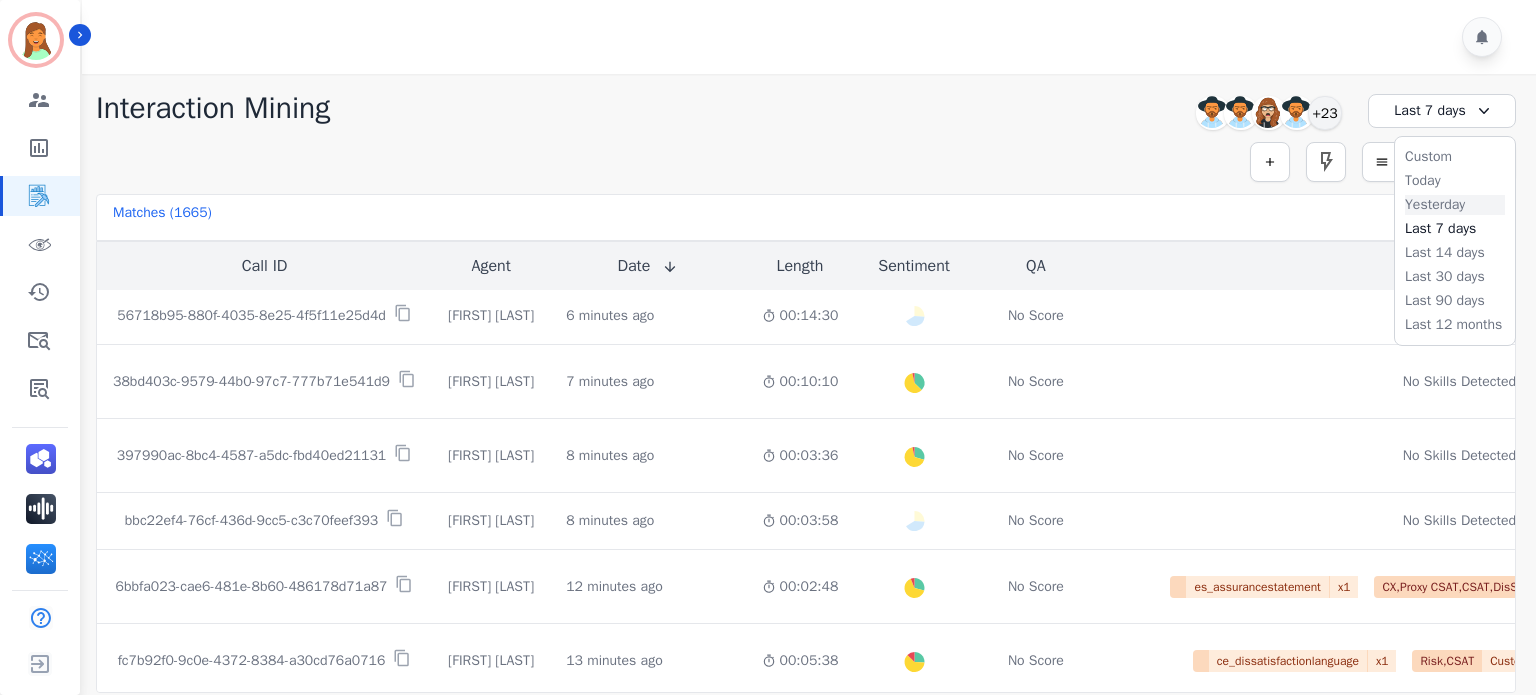 click on "Yesterday" at bounding box center [1455, 205] 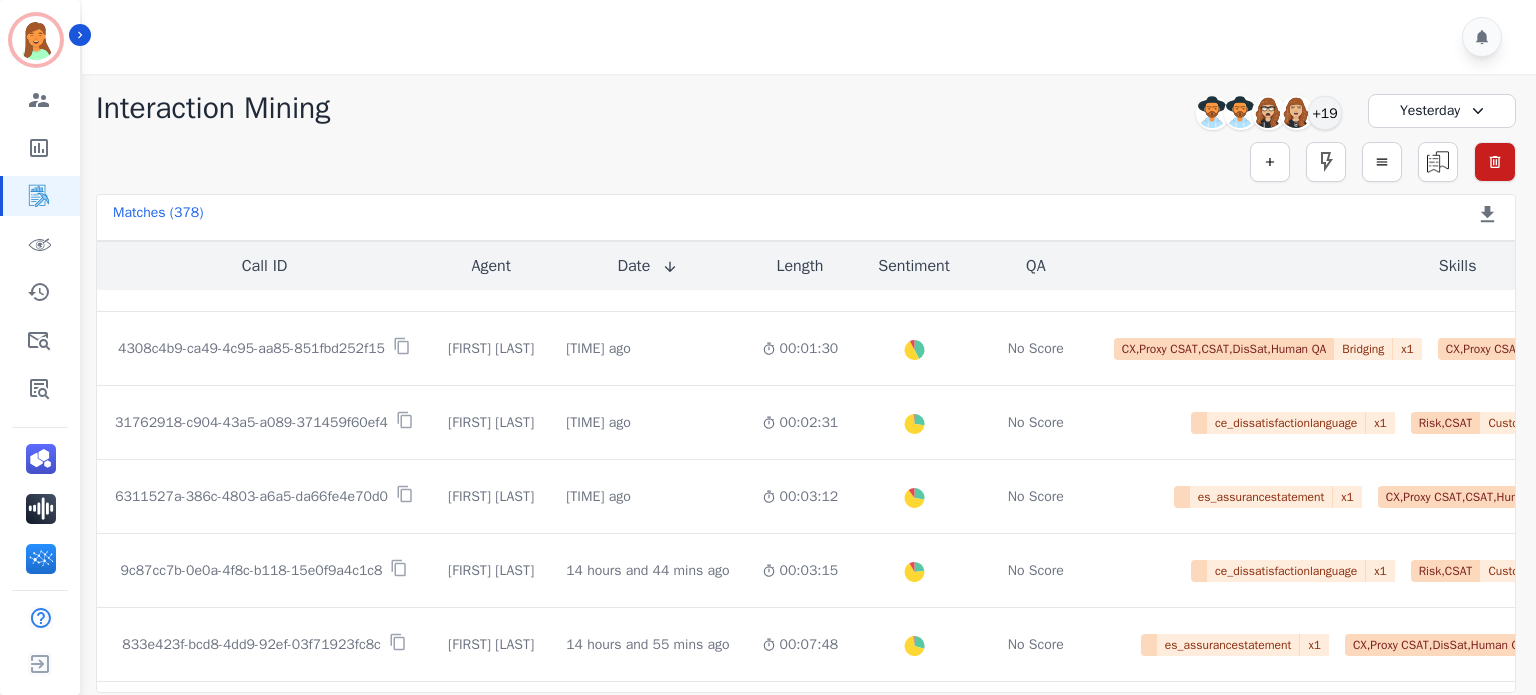 scroll, scrollTop: 0, scrollLeft: 0, axis: both 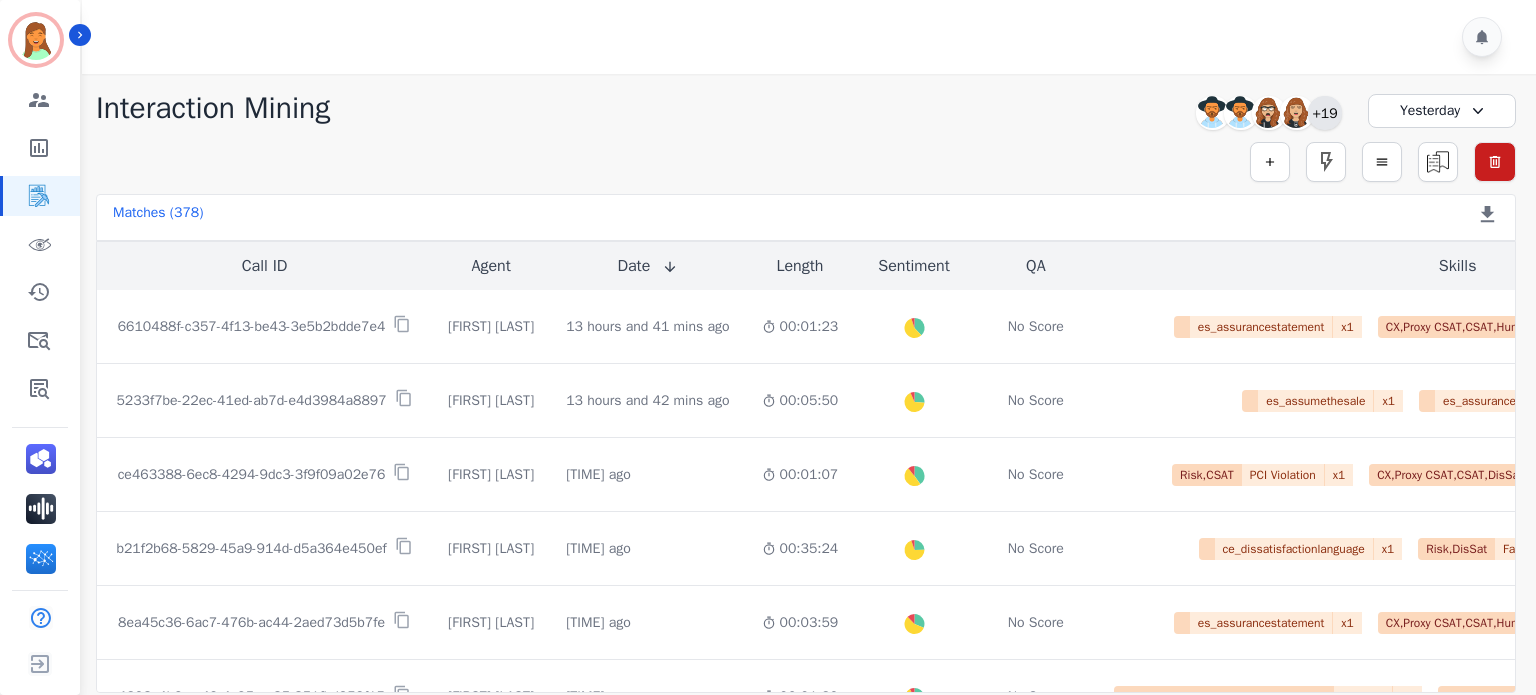 click on "+19" at bounding box center (1325, 113) 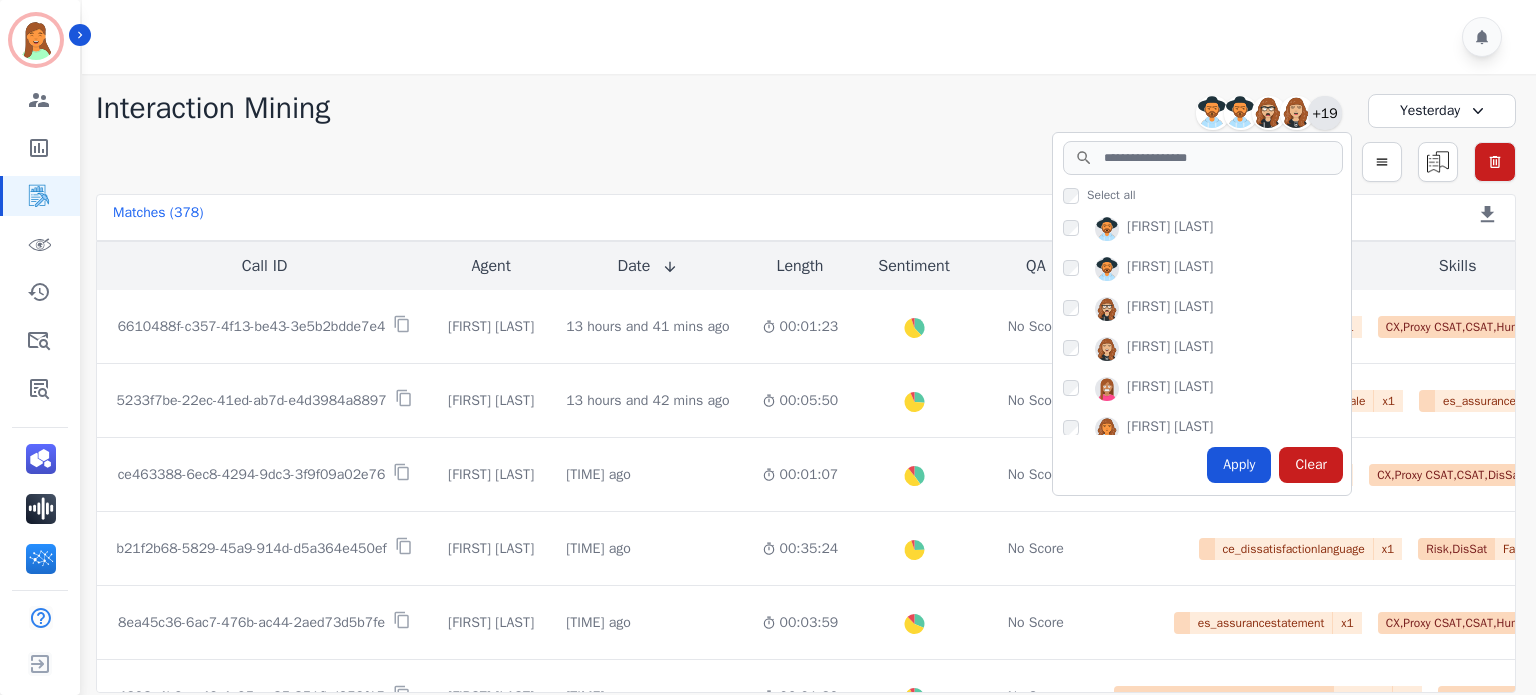 click on "+19" at bounding box center (1325, 113) 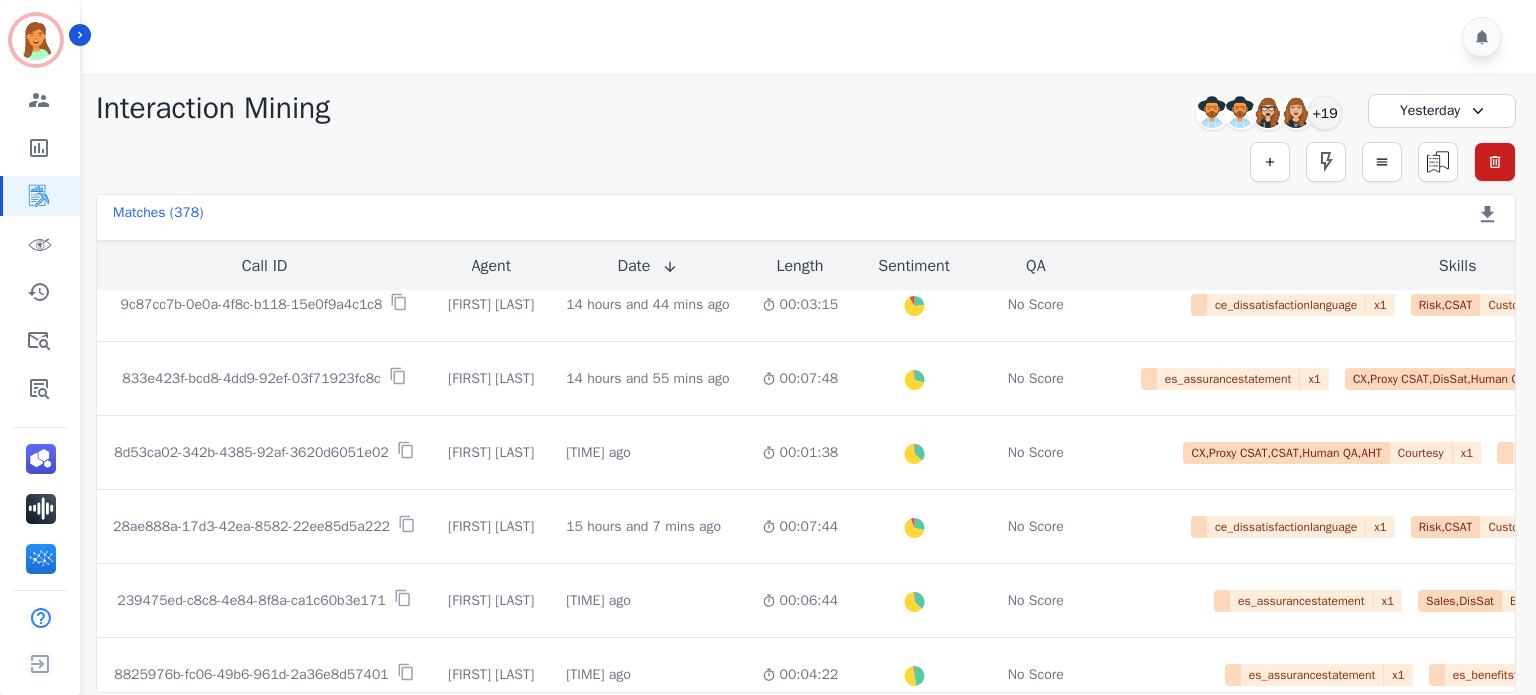 scroll, scrollTop: 0, scrollLeft: 0, axis: both 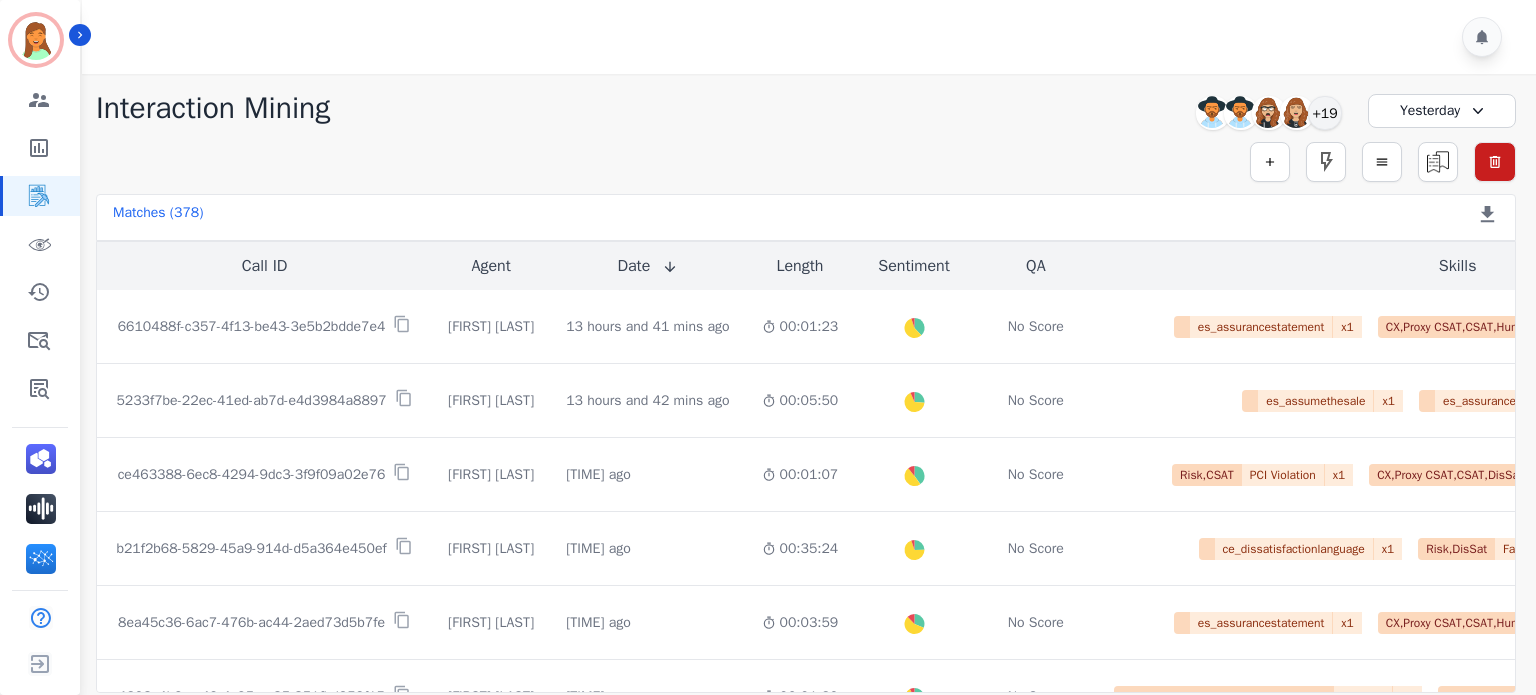click on "Matches ( 378 )" at bounding box center [158, 217] 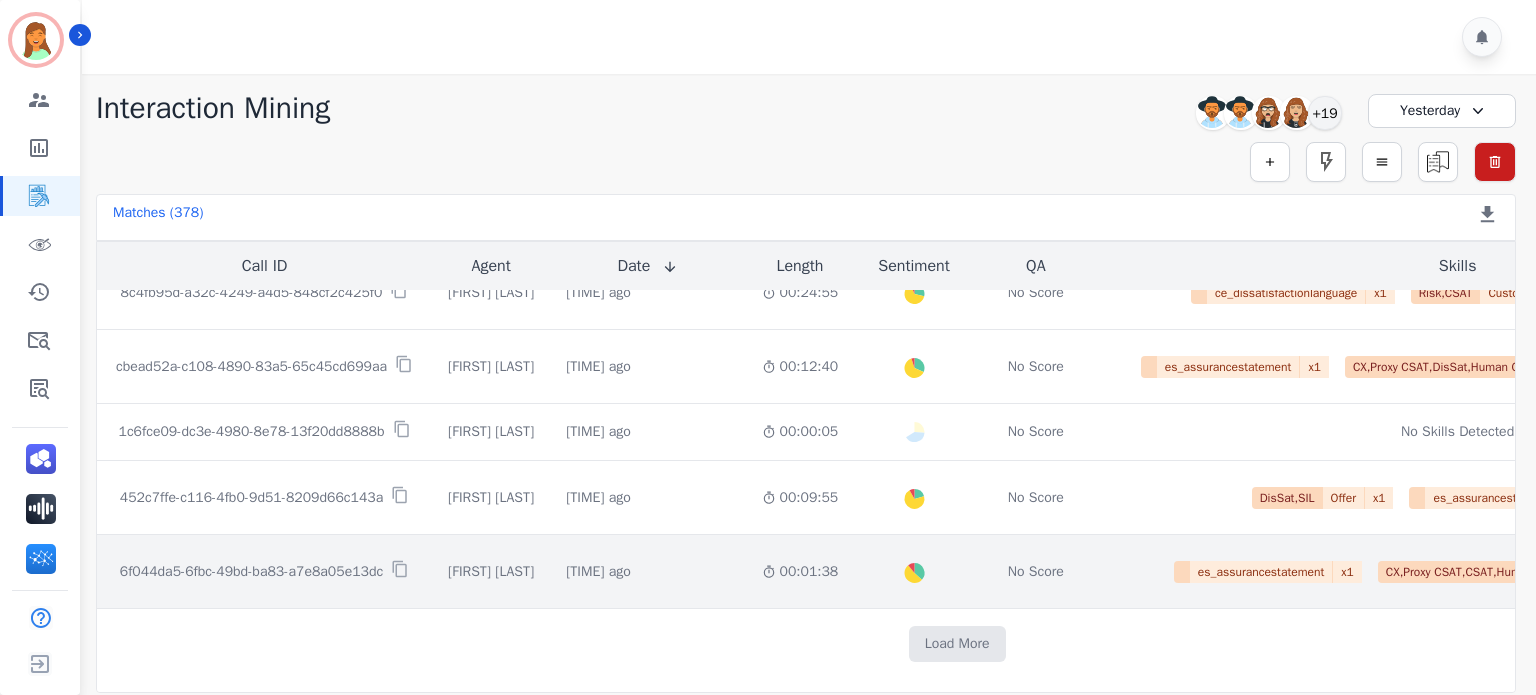 scroll, scrollTop: 1134, scrollLeft: 0, axis: vertical 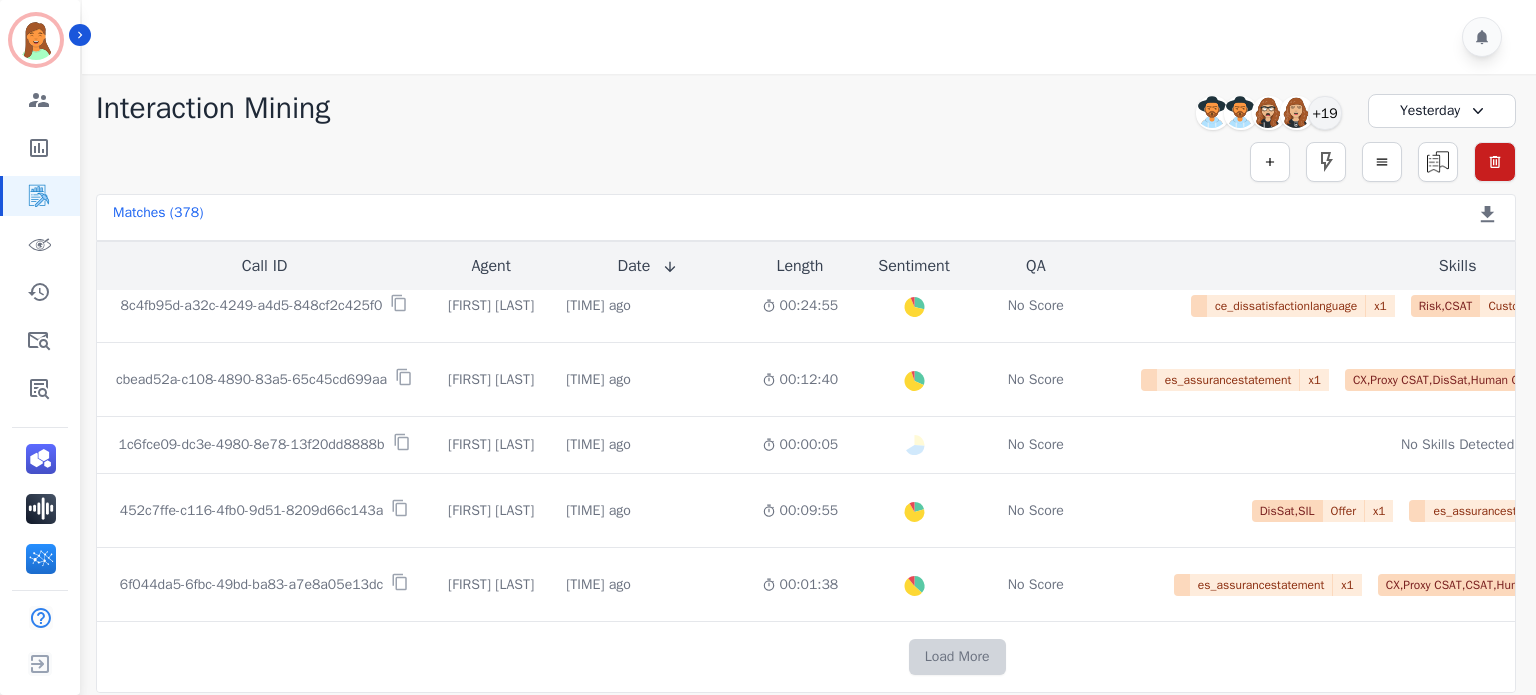 click on "Load More" at bounding box center [957, 657] 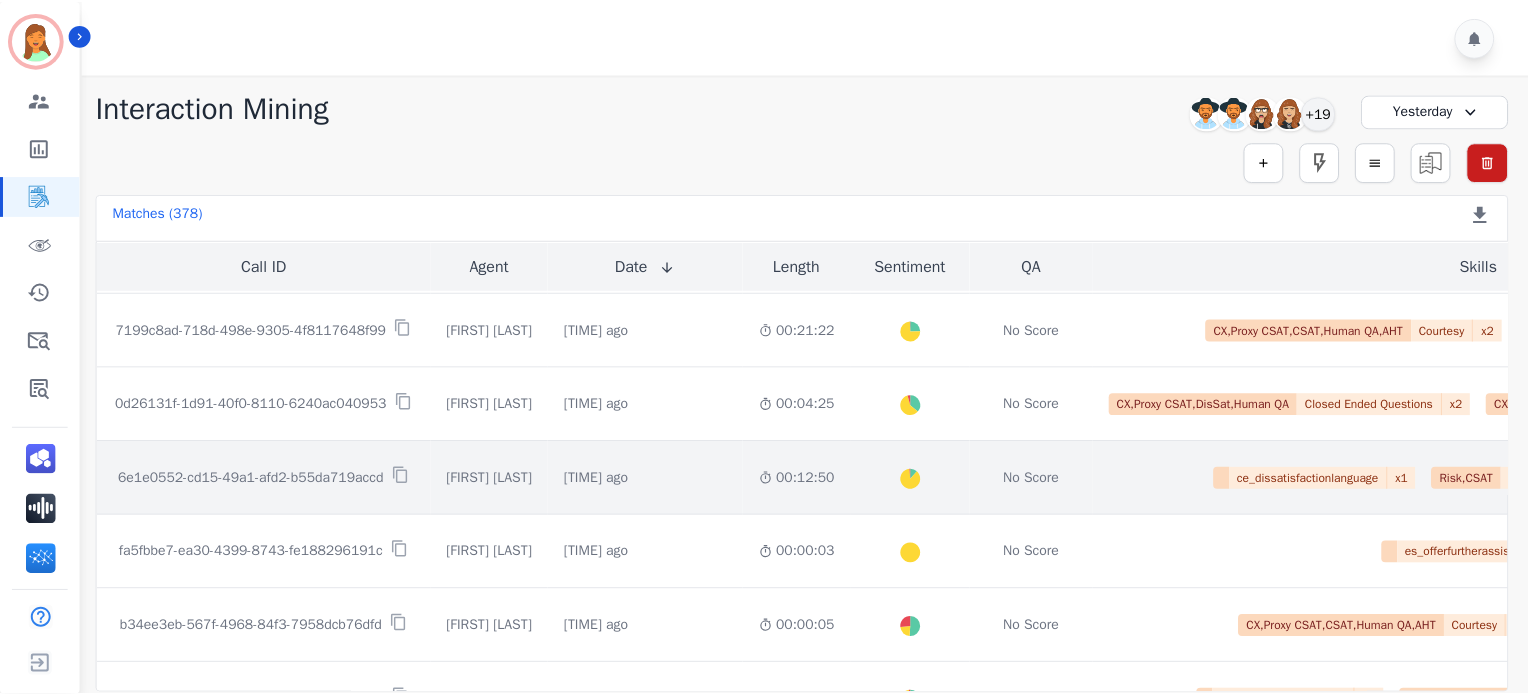 scroll, scrollTop: 1400, scrollLeft: 0, axis: vertical 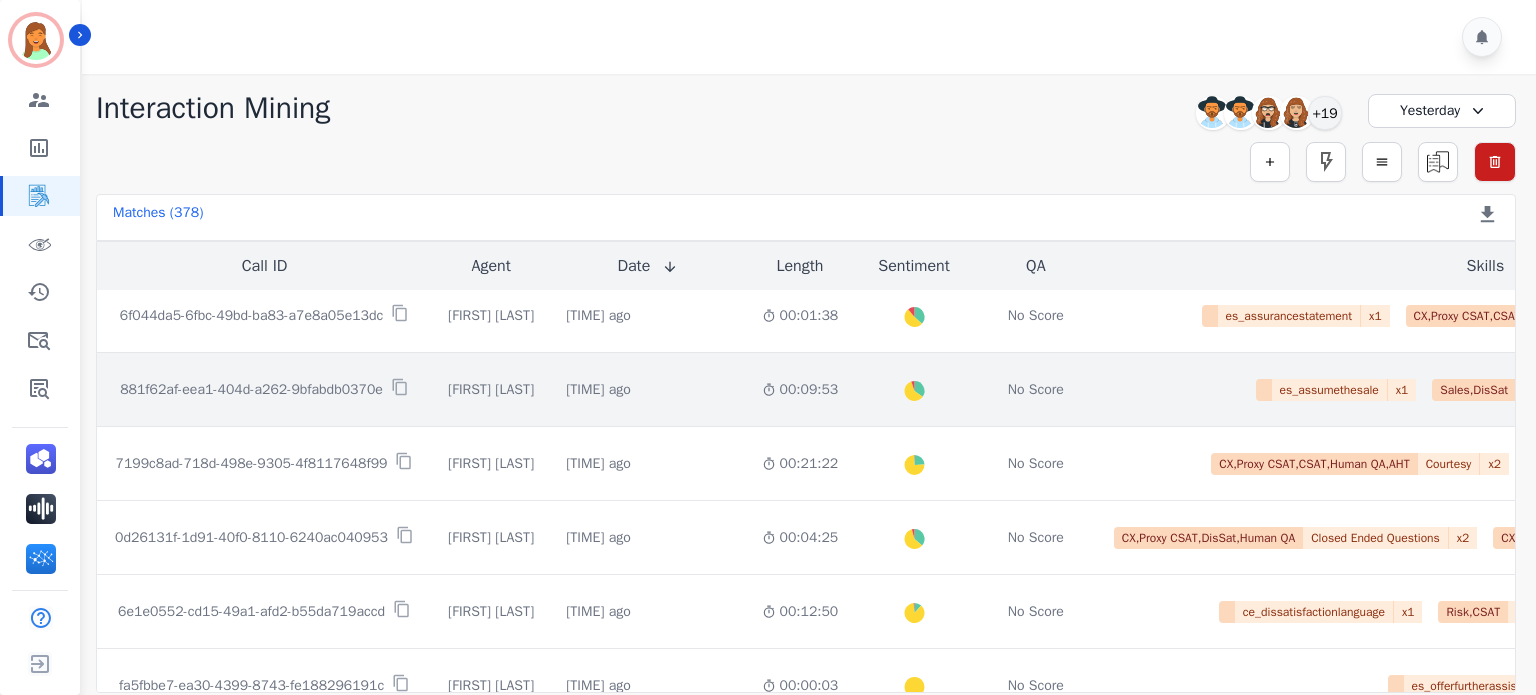 click on "15 hours and 57 mins ago   Start at: Tue, Aug 5th, 2025 - 5:33pm" 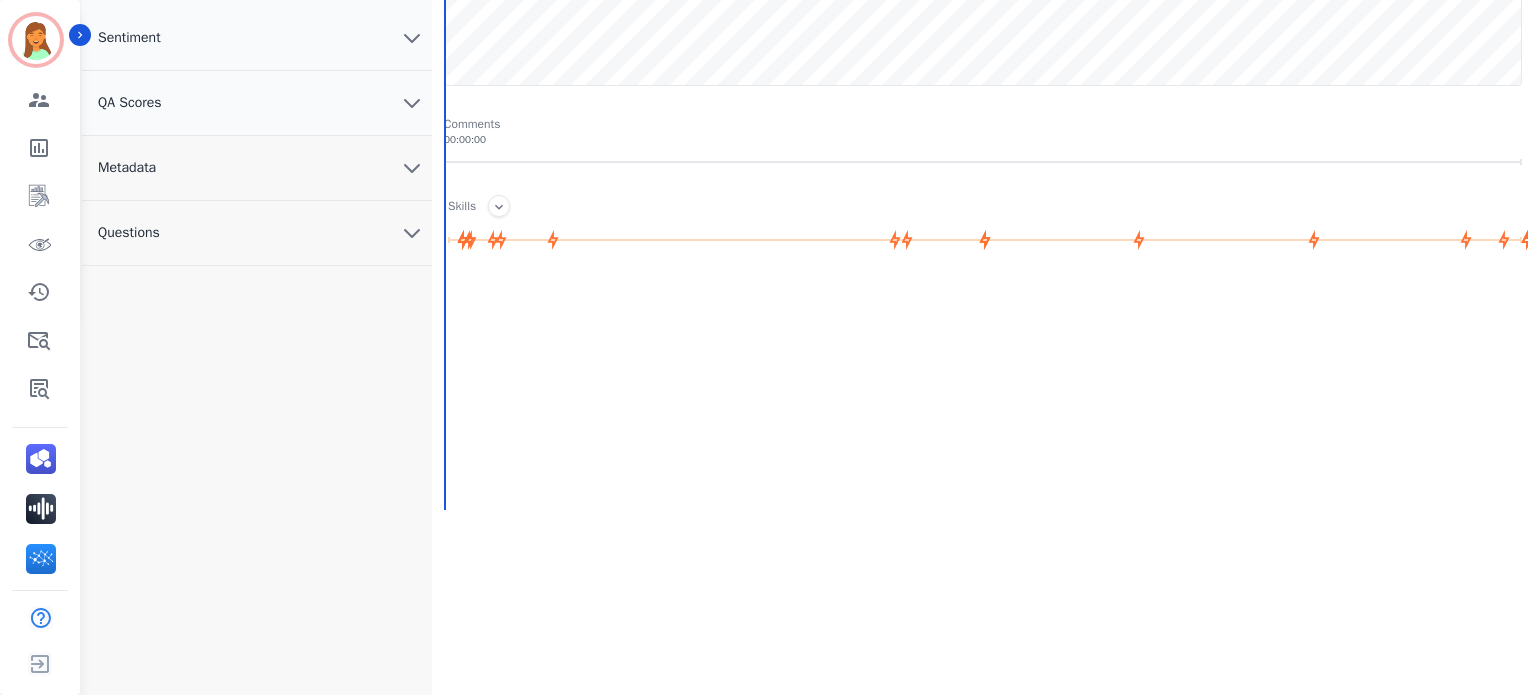 scroll, scrollTop: 0, scrollLeft: 0, axis: both 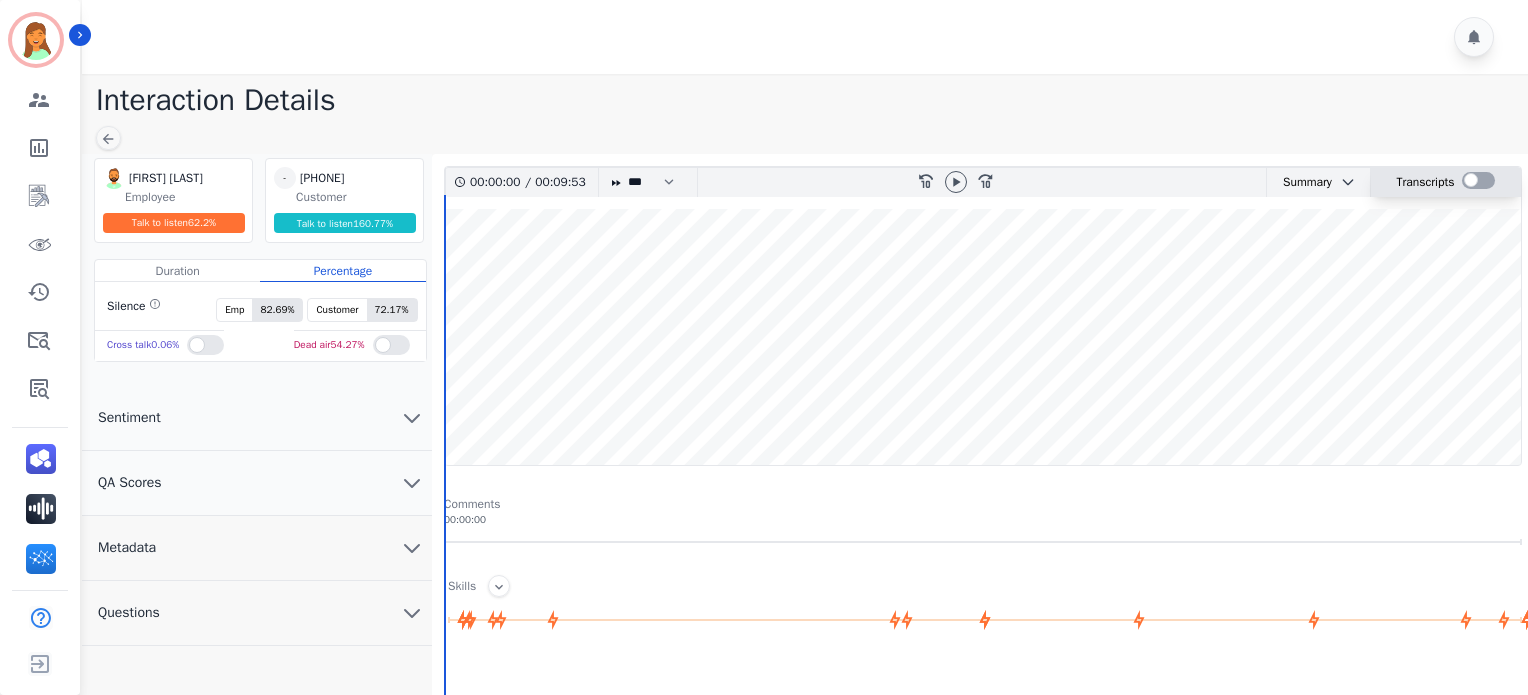 click at bounding box center (1478, 180) 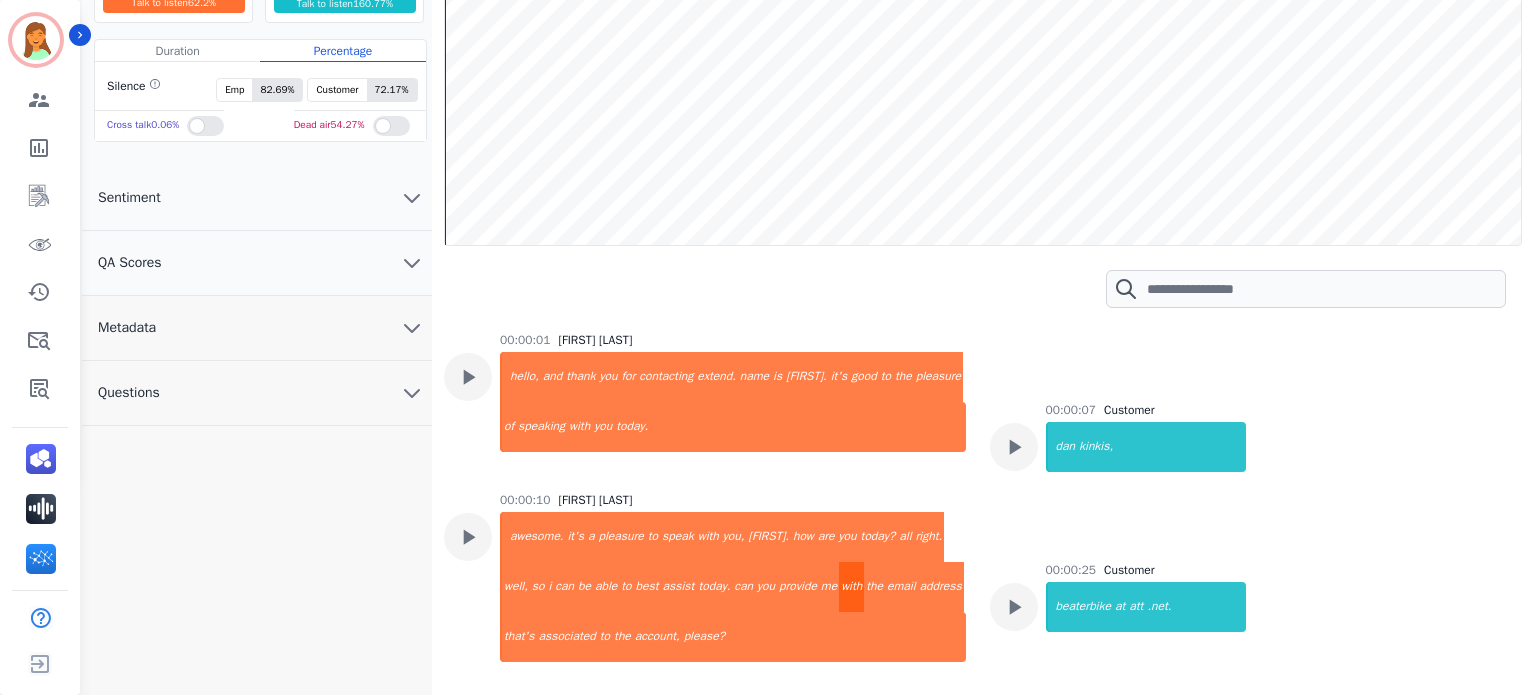 scroll, scrollTop: 0, scrollLeft: 0, axis: both 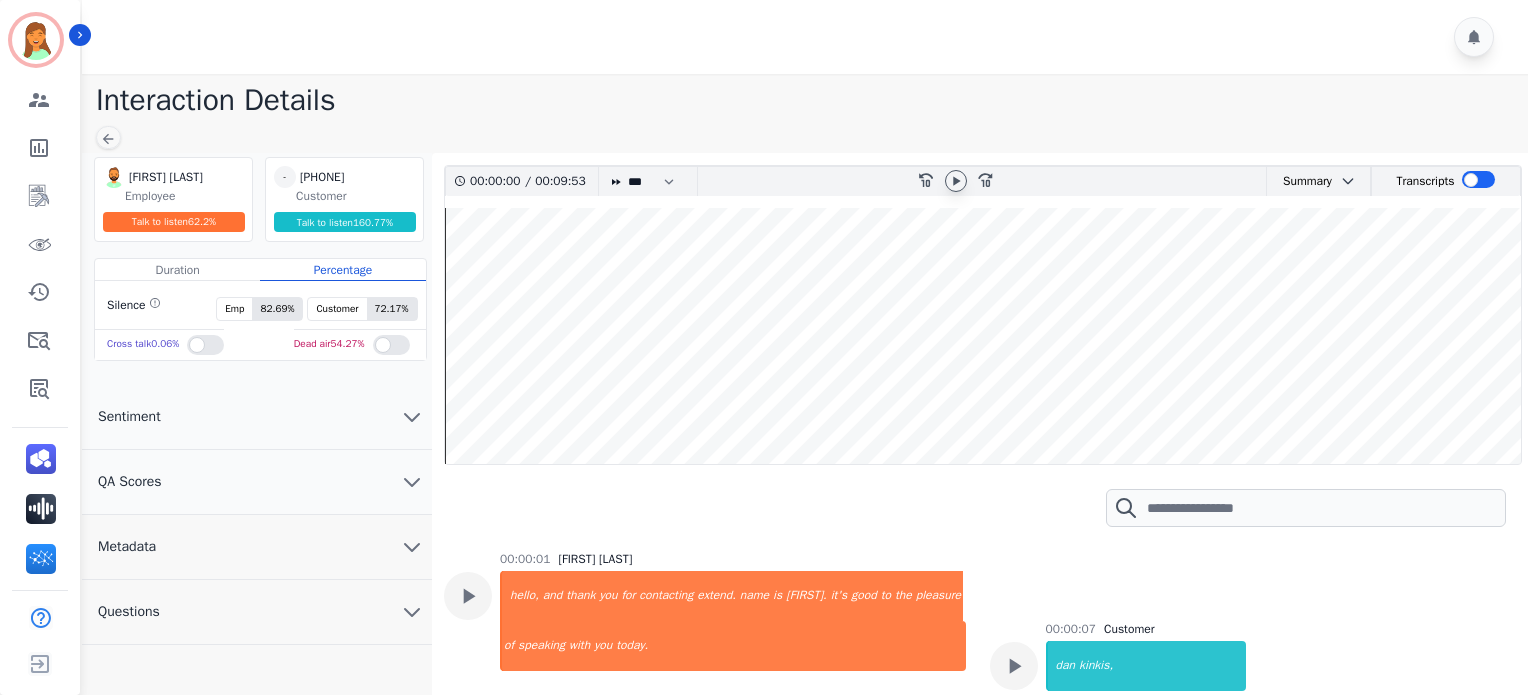 click 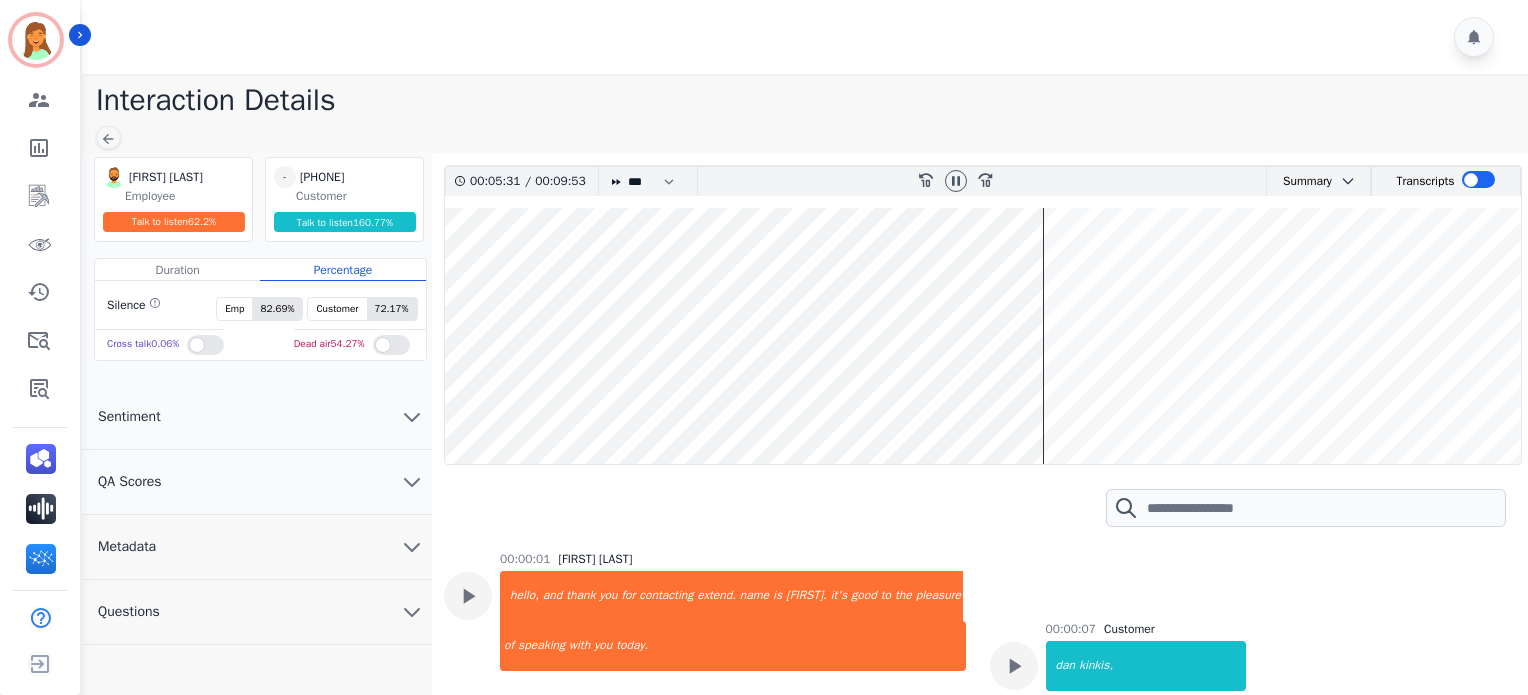 scroll, scrollTop: 0, scrollLeft: 0, axis: both 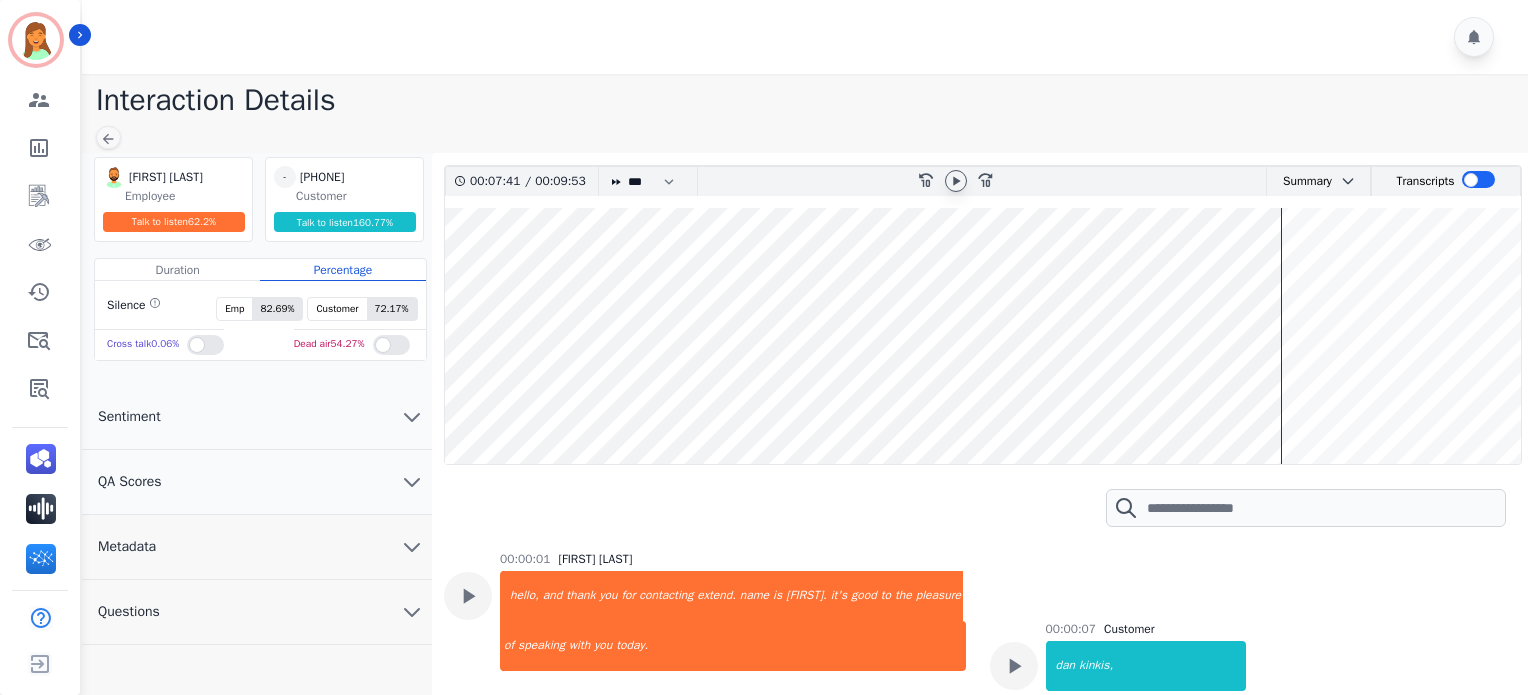 click 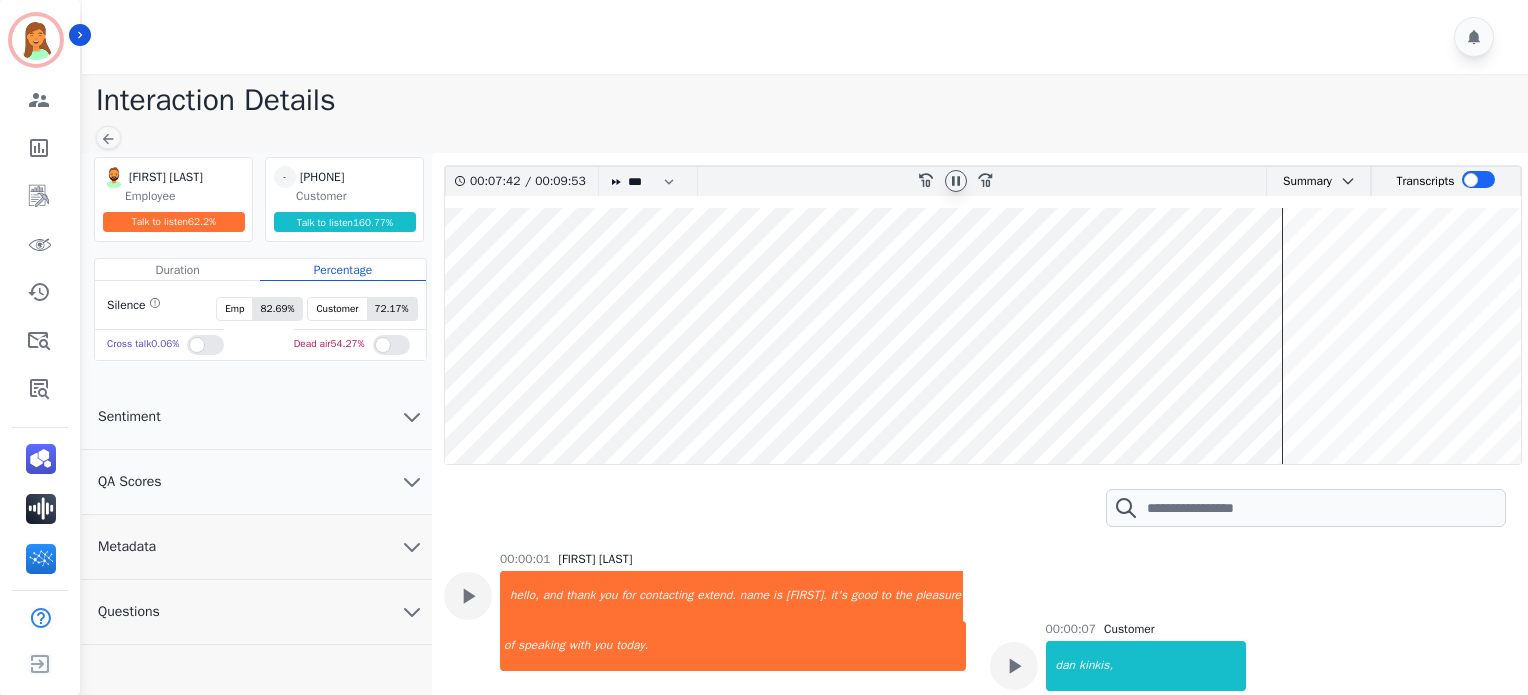 drag, startPoint x: 952, startPoint y: 186, endPoint x: 676, endPoint y: 317, distance: 305.51105 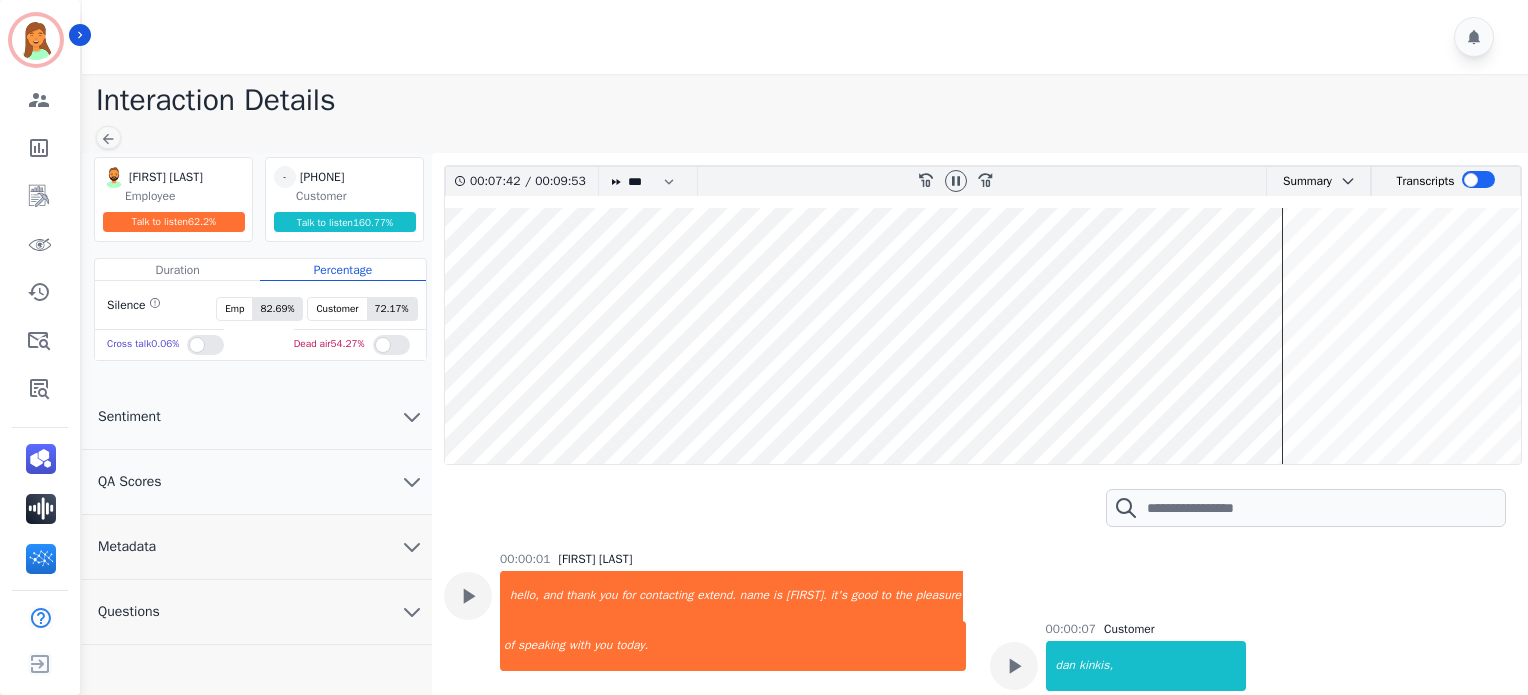 click 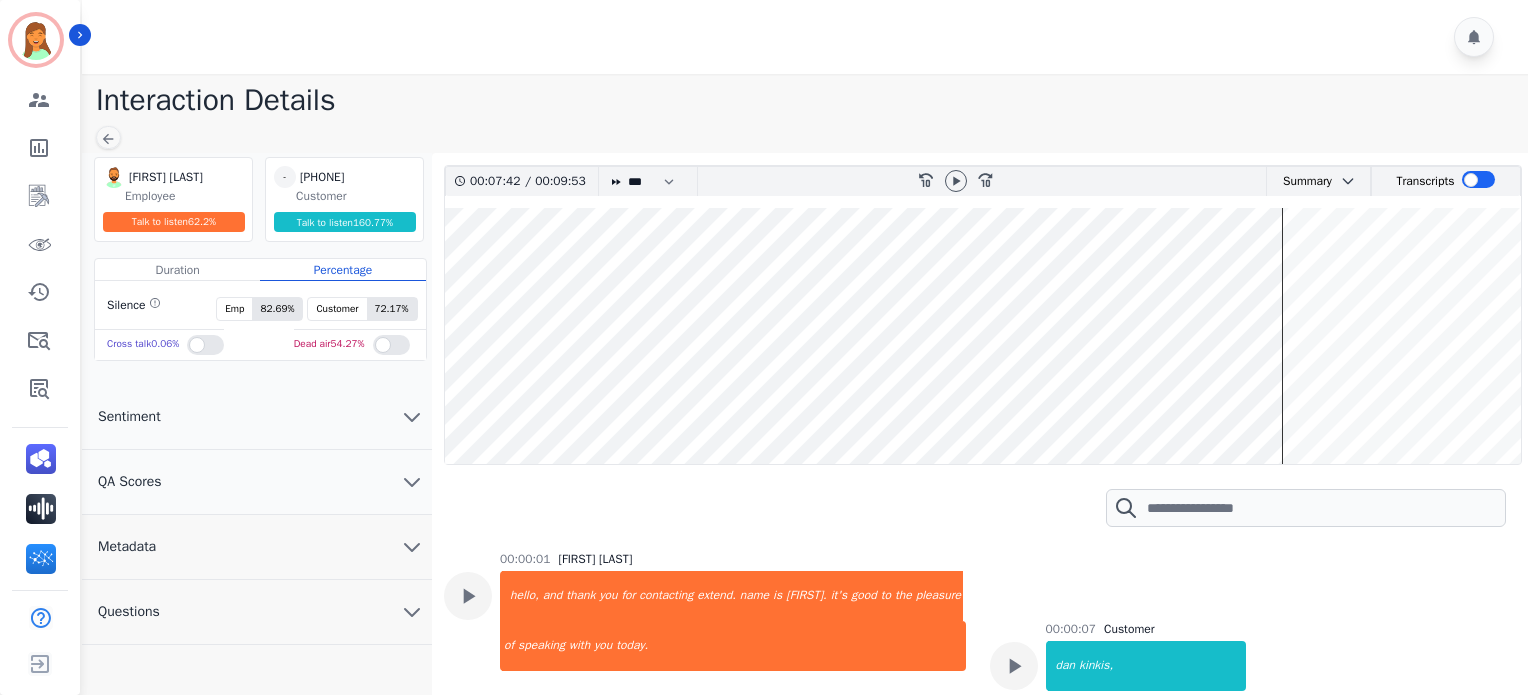 click at bounding box center (983, 336) 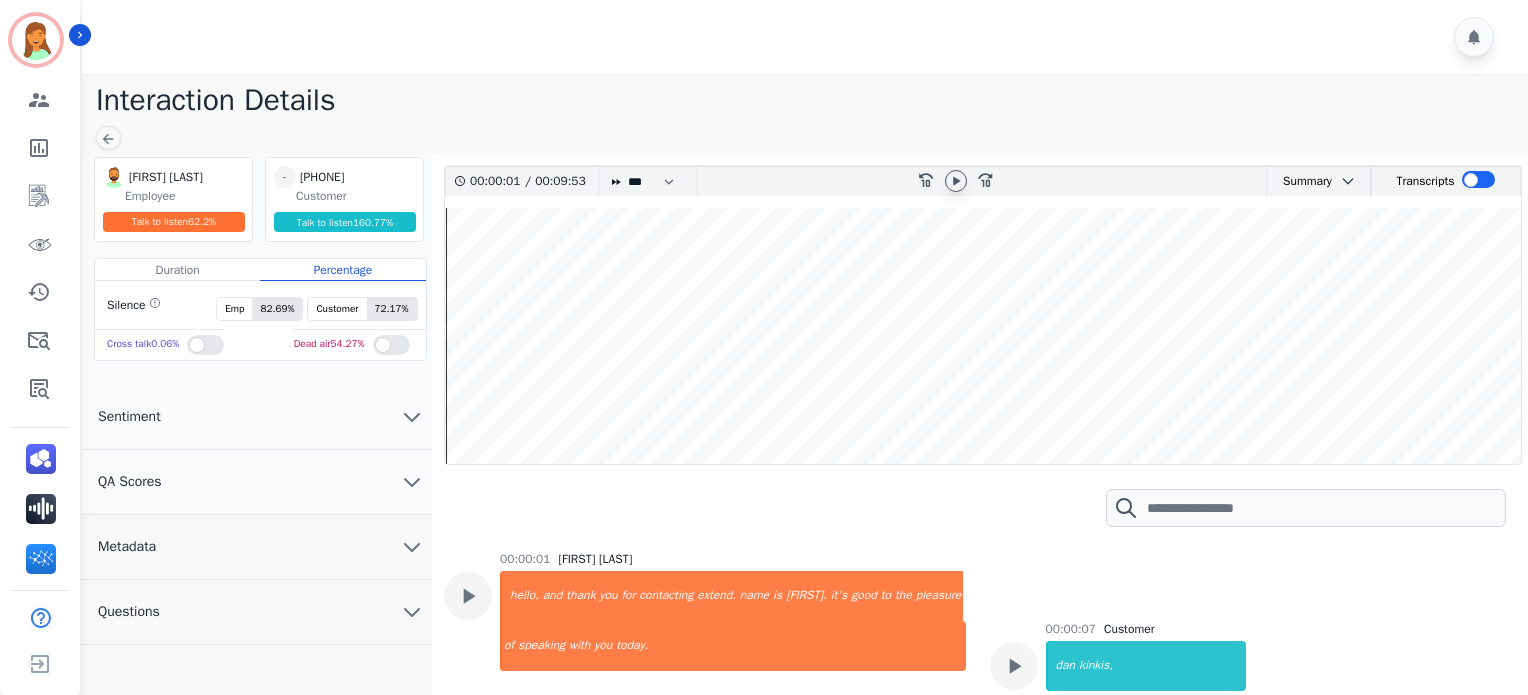 click 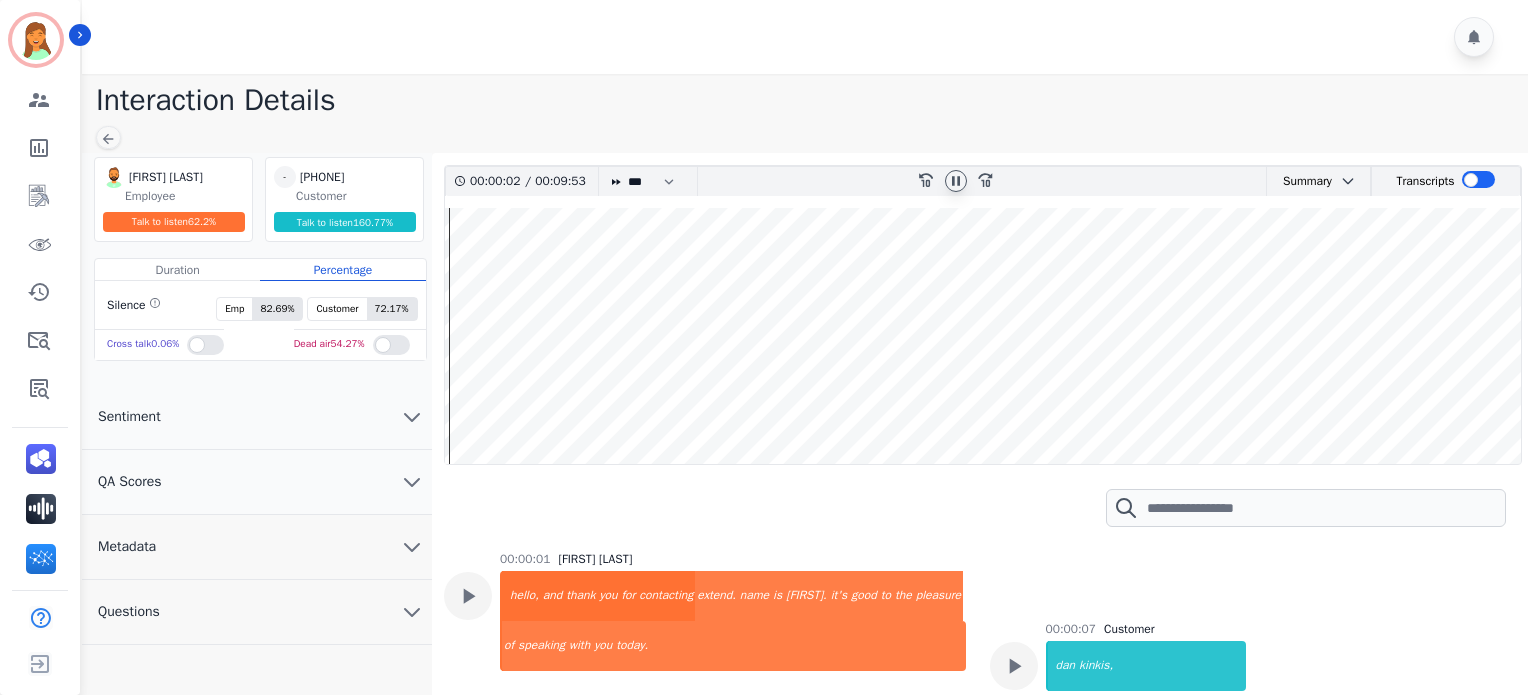 click 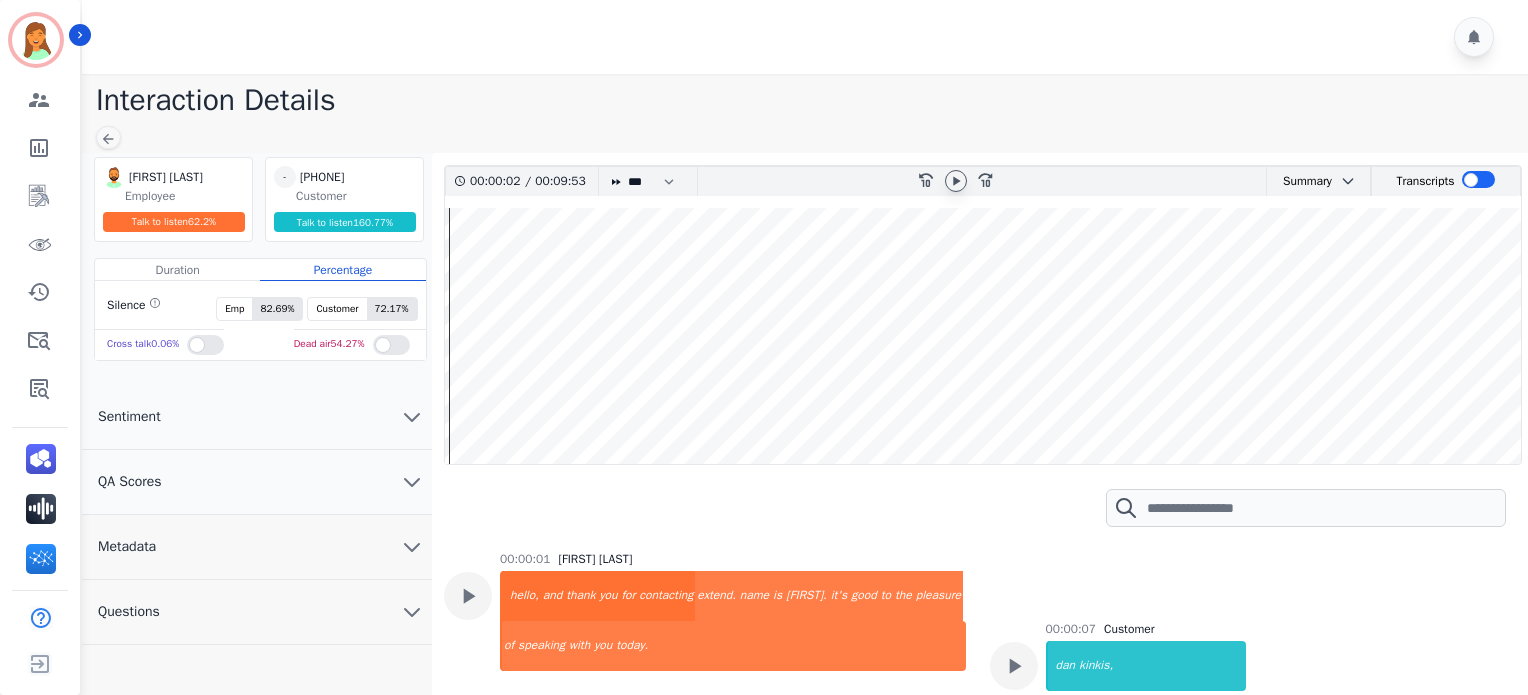 click 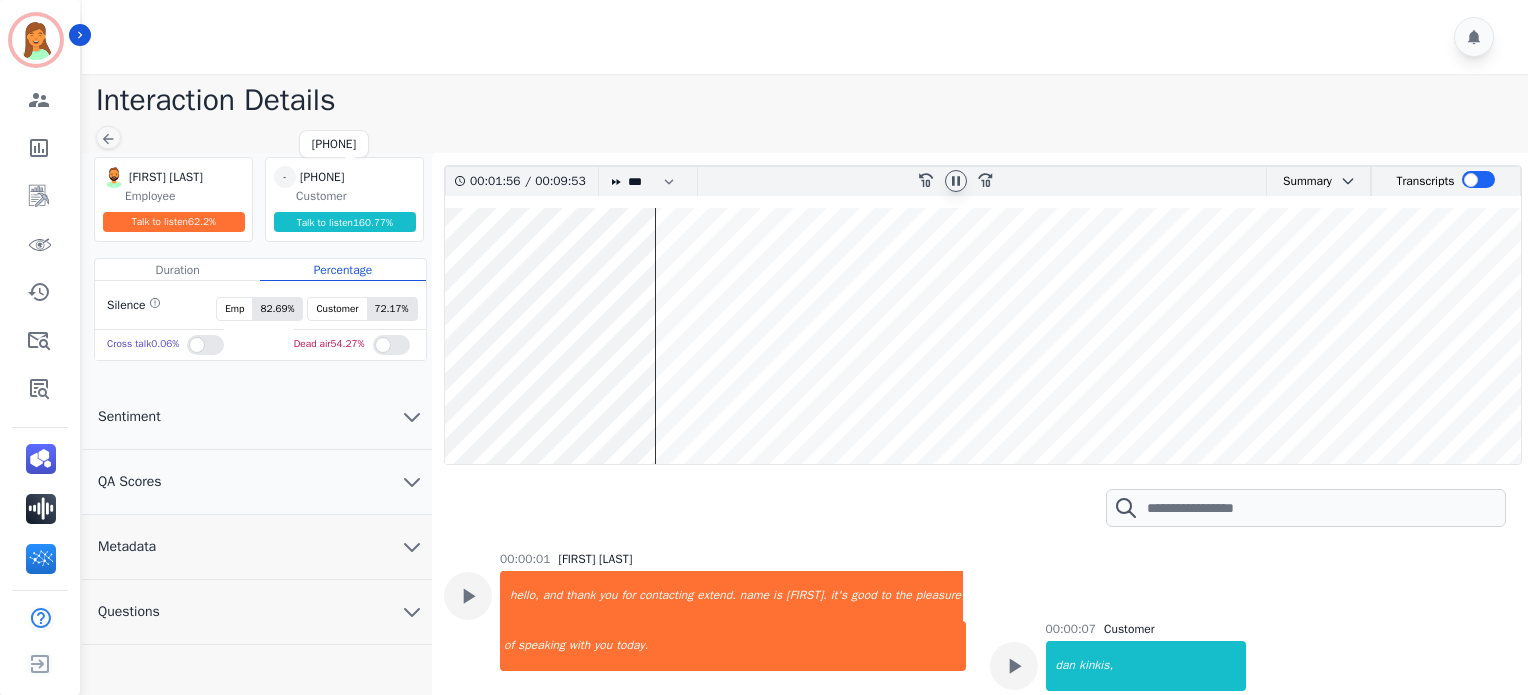 click on "[PHONE]" at bounding box center [350, 177] 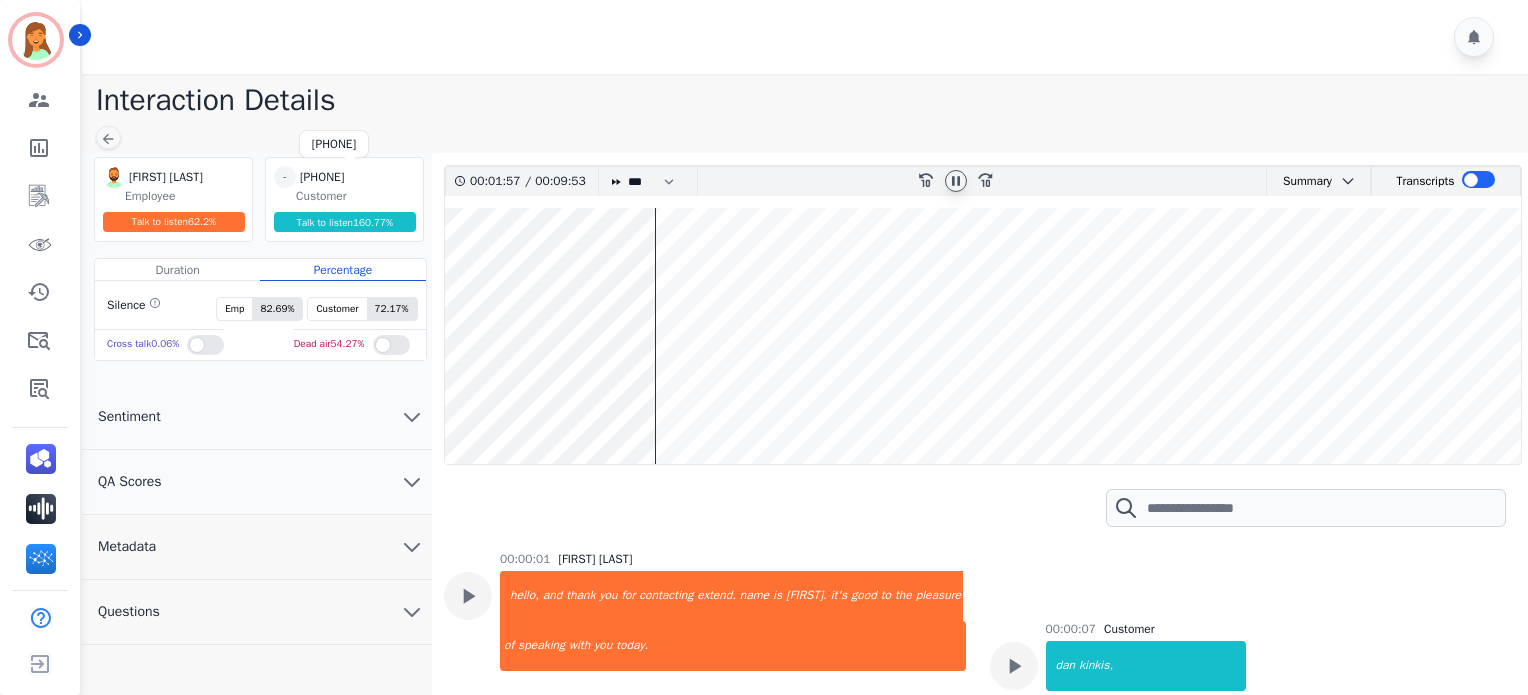 click on "[PHONE]" at bounding box center (350, 177) 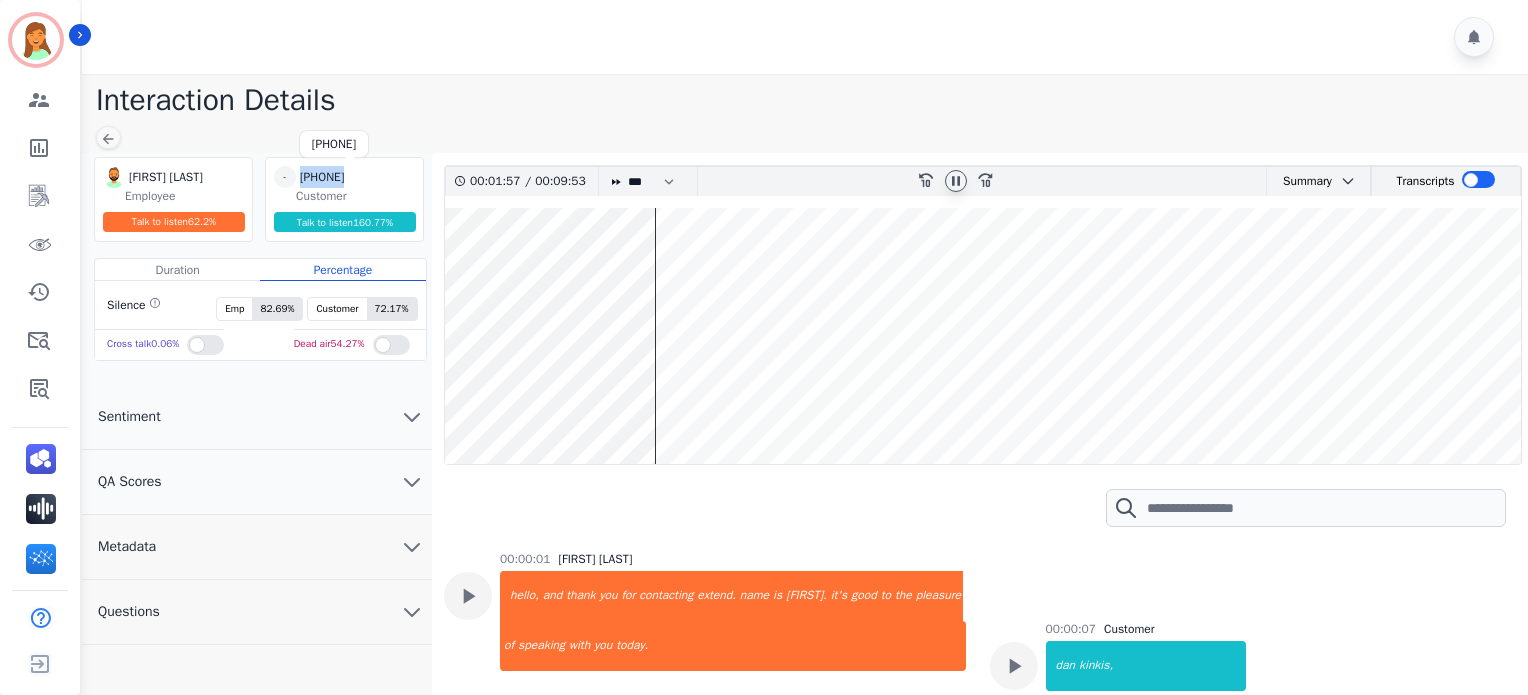 click on "[PHONE]" at bounding box center (350, 177) 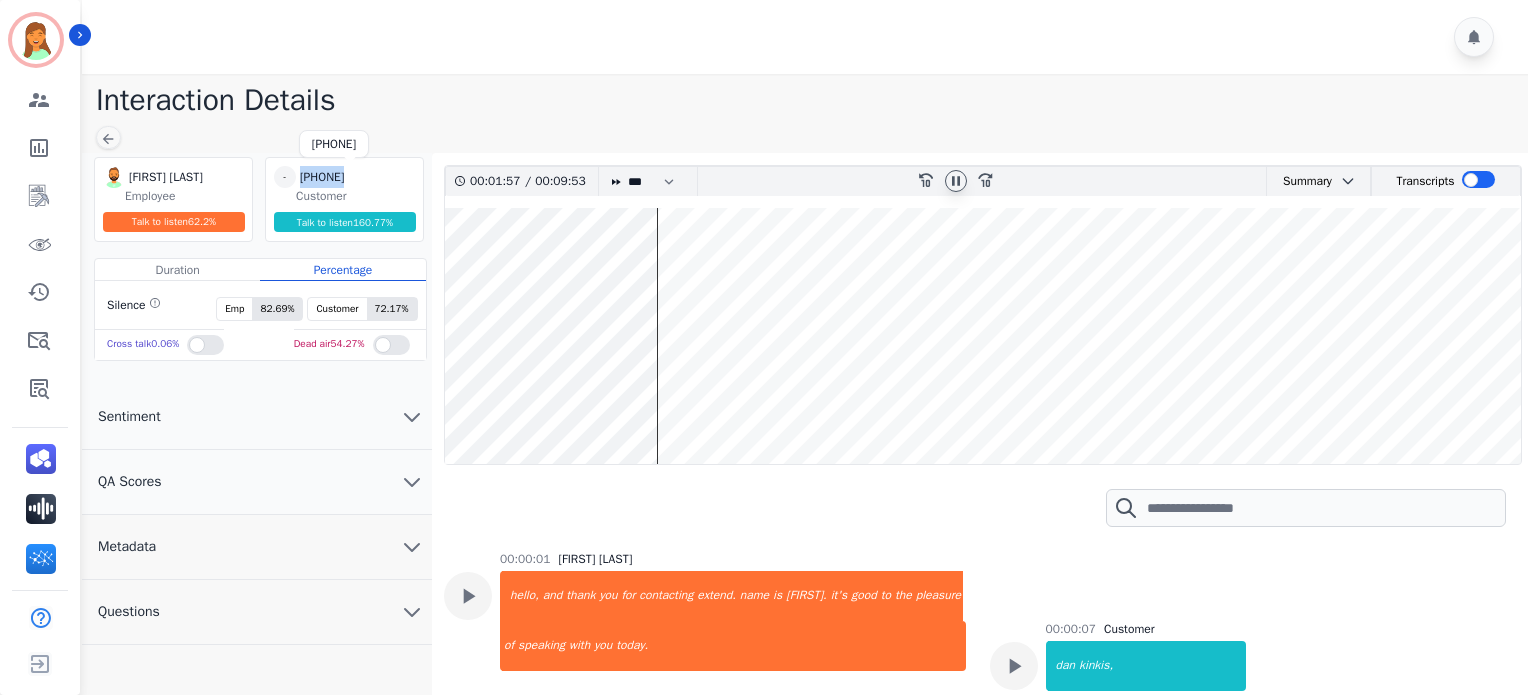 copy on "[PHONE]" 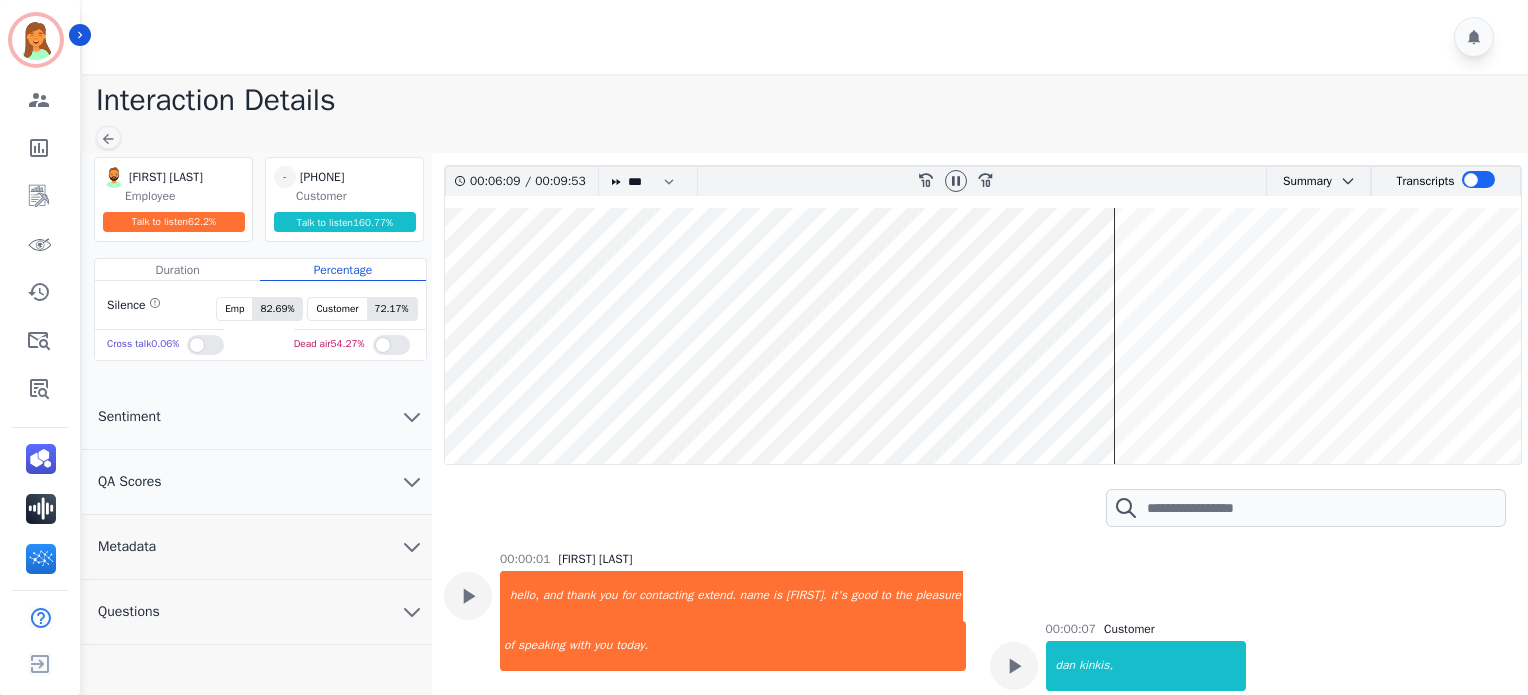 scroll, scrollTop: 0, scrollLeft: 0, axis: both 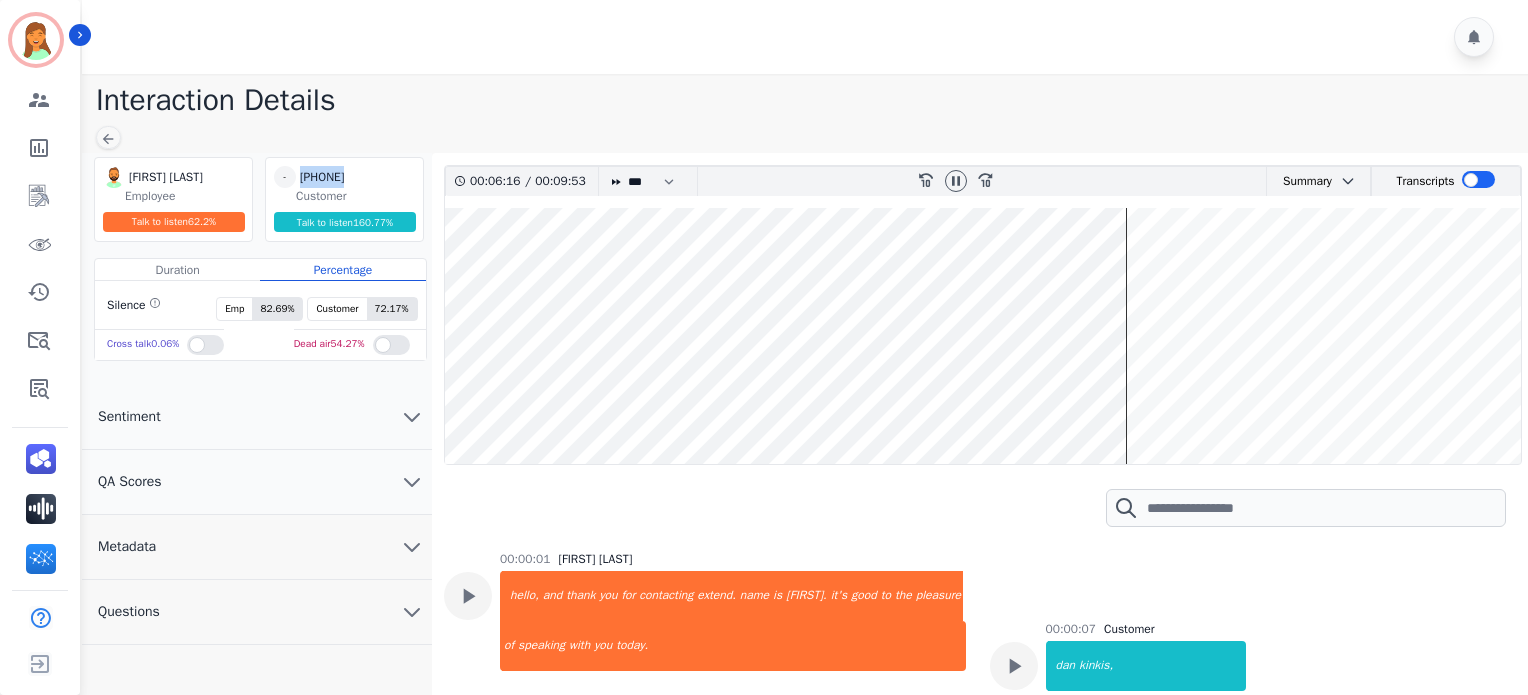 click at bounding box center [983, 336] 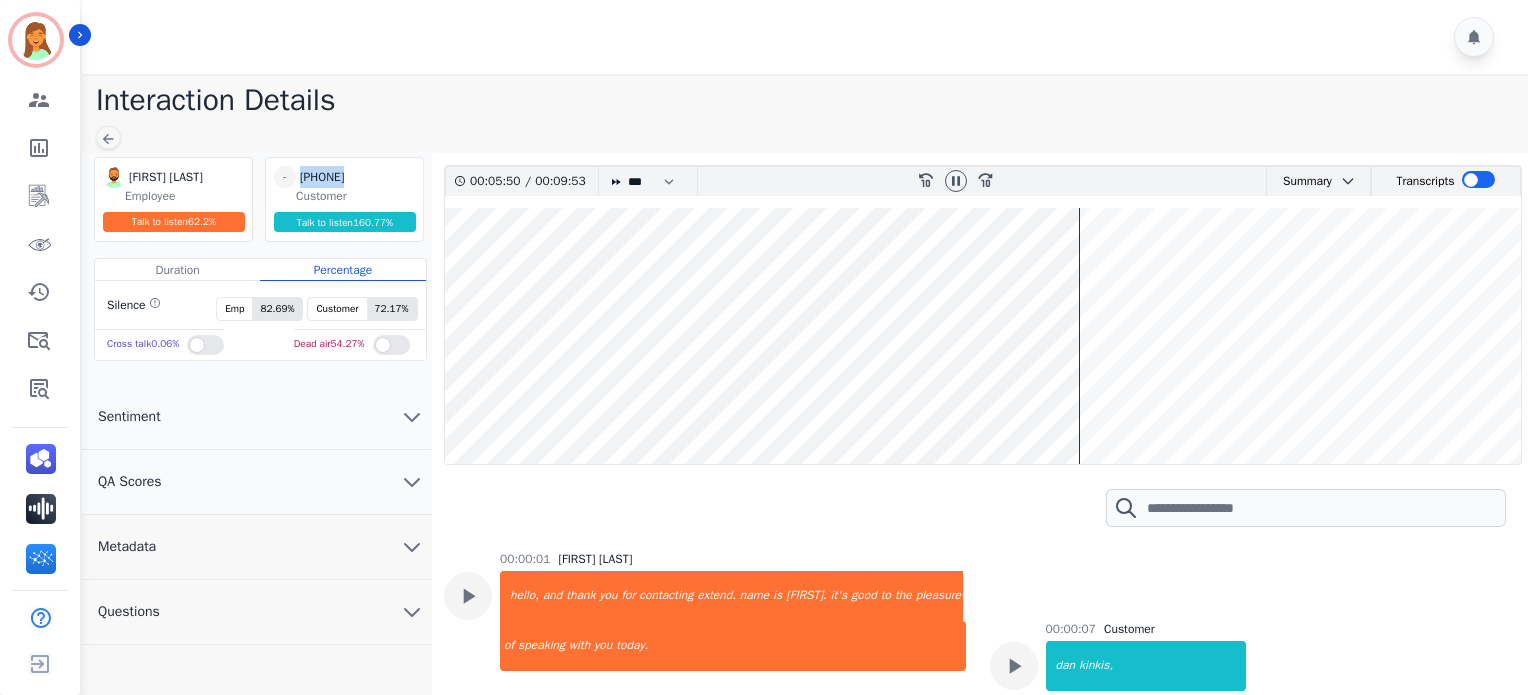 scroll, scrollTop: 6192, scrollLeft: 0, axis: vertical 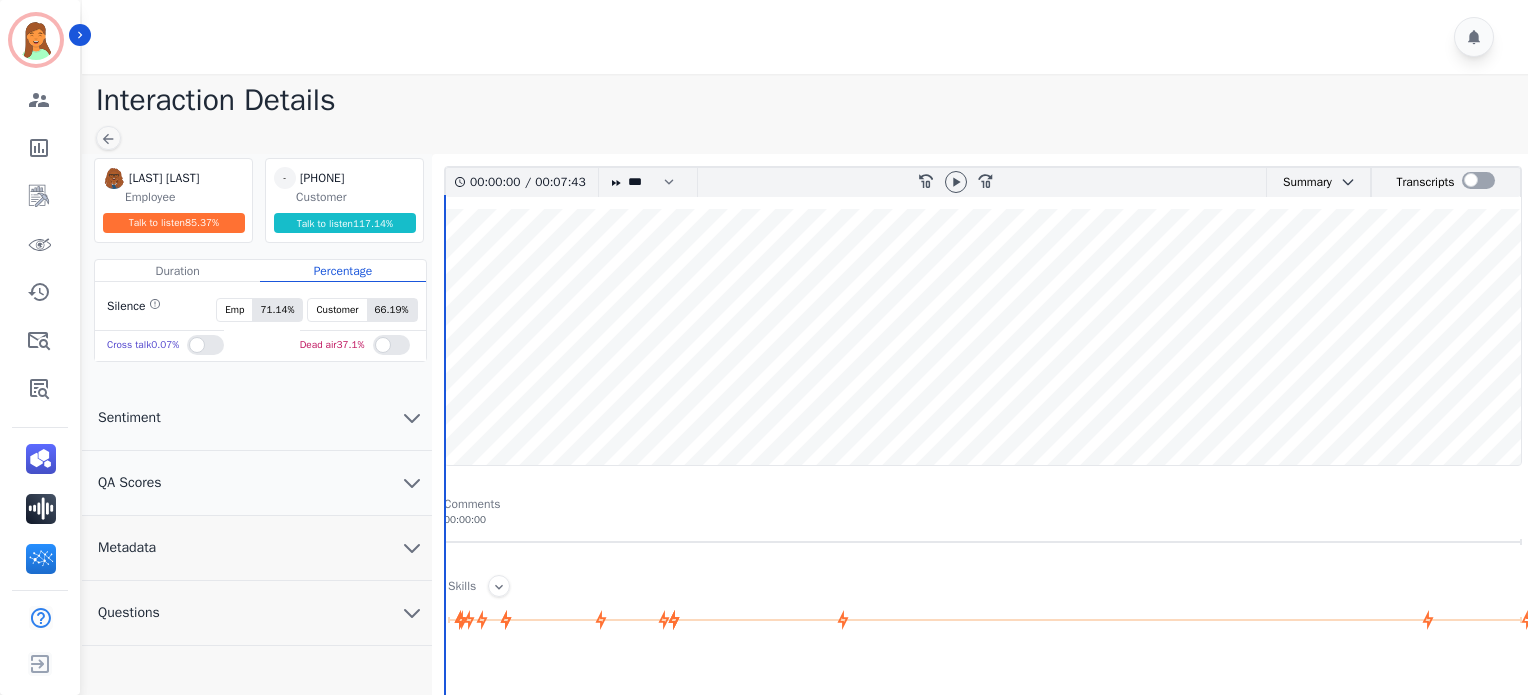 drag, startPoint x: 956, startPoint y: 191, endPoint x: 972, endPoint y: 230, distance: 42.154476 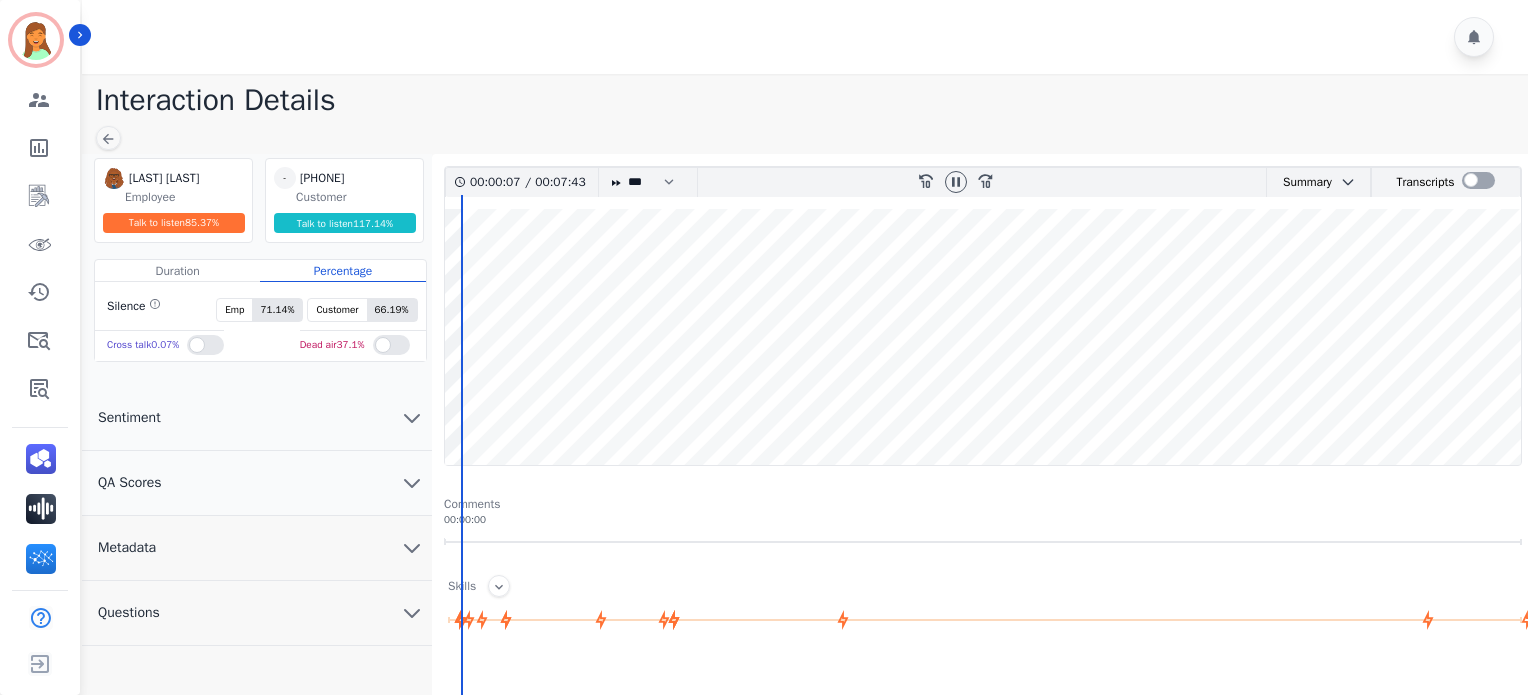 drag, startPoint x: 1470, startPoint y: 187, endPoint x: 1456, endPoint y: 196, distance: 16.643316 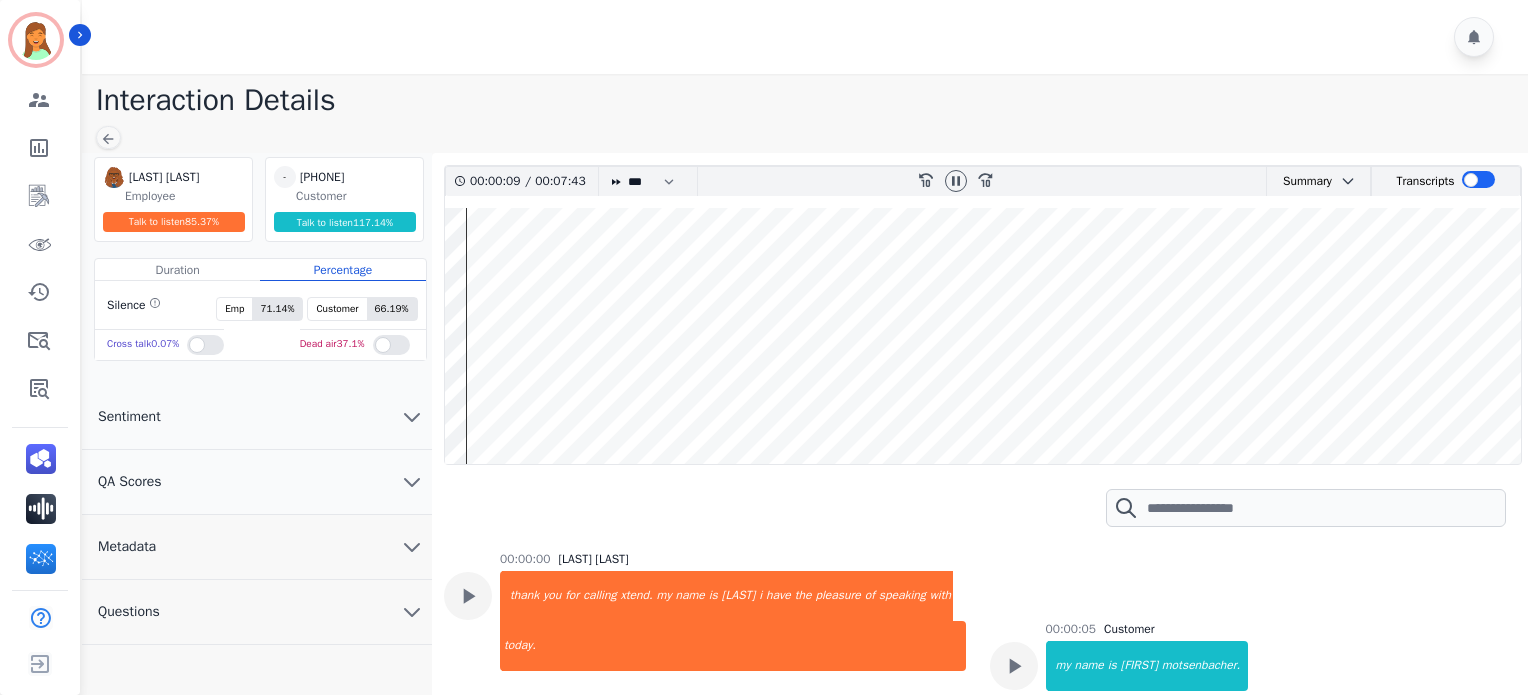 scroll, scrollTop: 86, scrollLeft: 0, axis: vertical 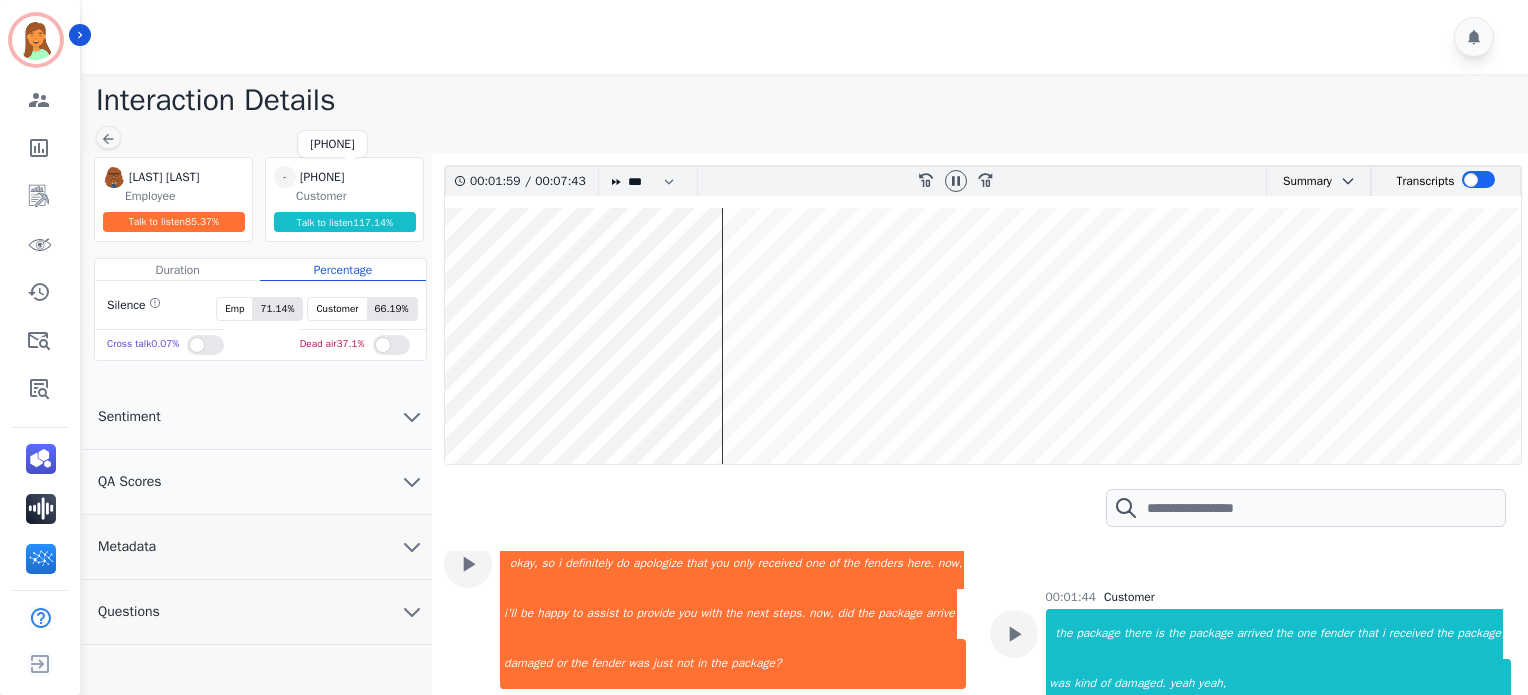 click on "[PHONE]" at bounding box center [350, 177] 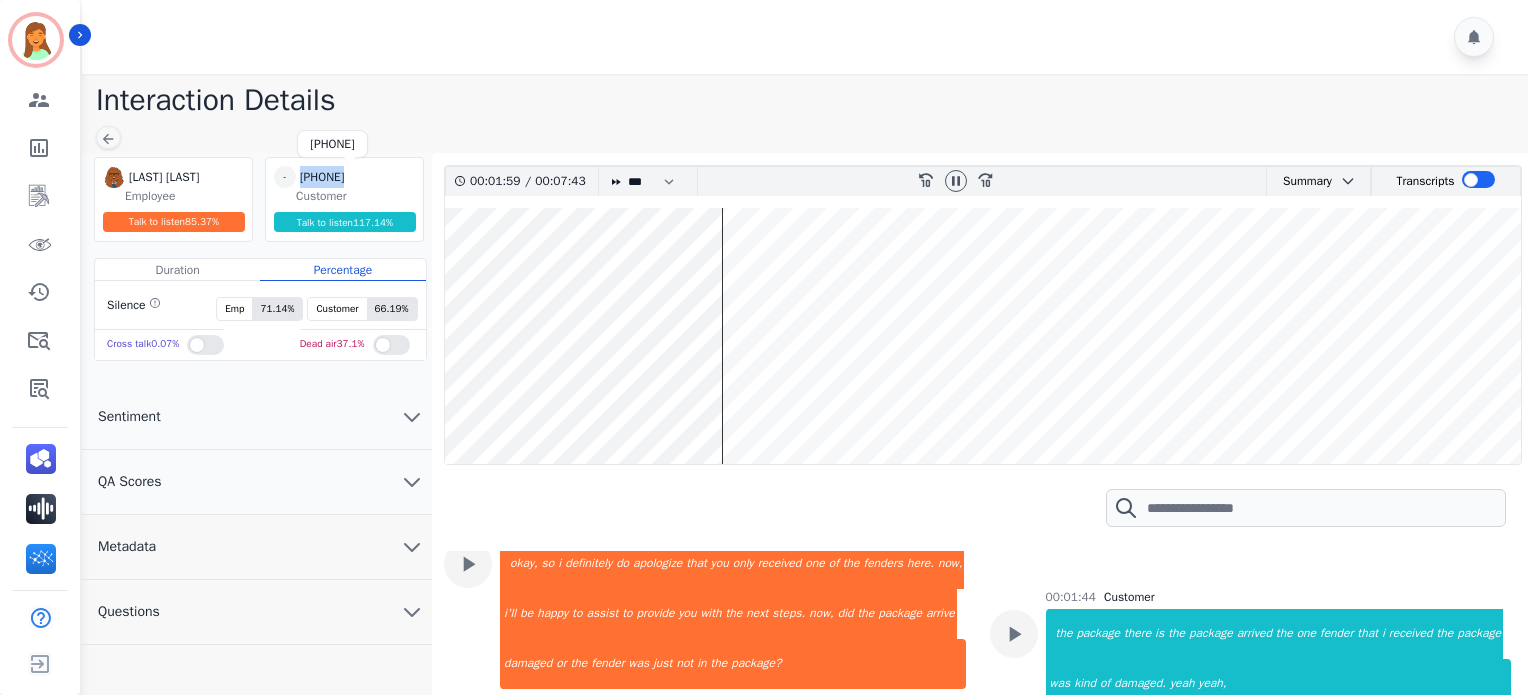 click on "[PHONE]" at bounding box center (350, 177) 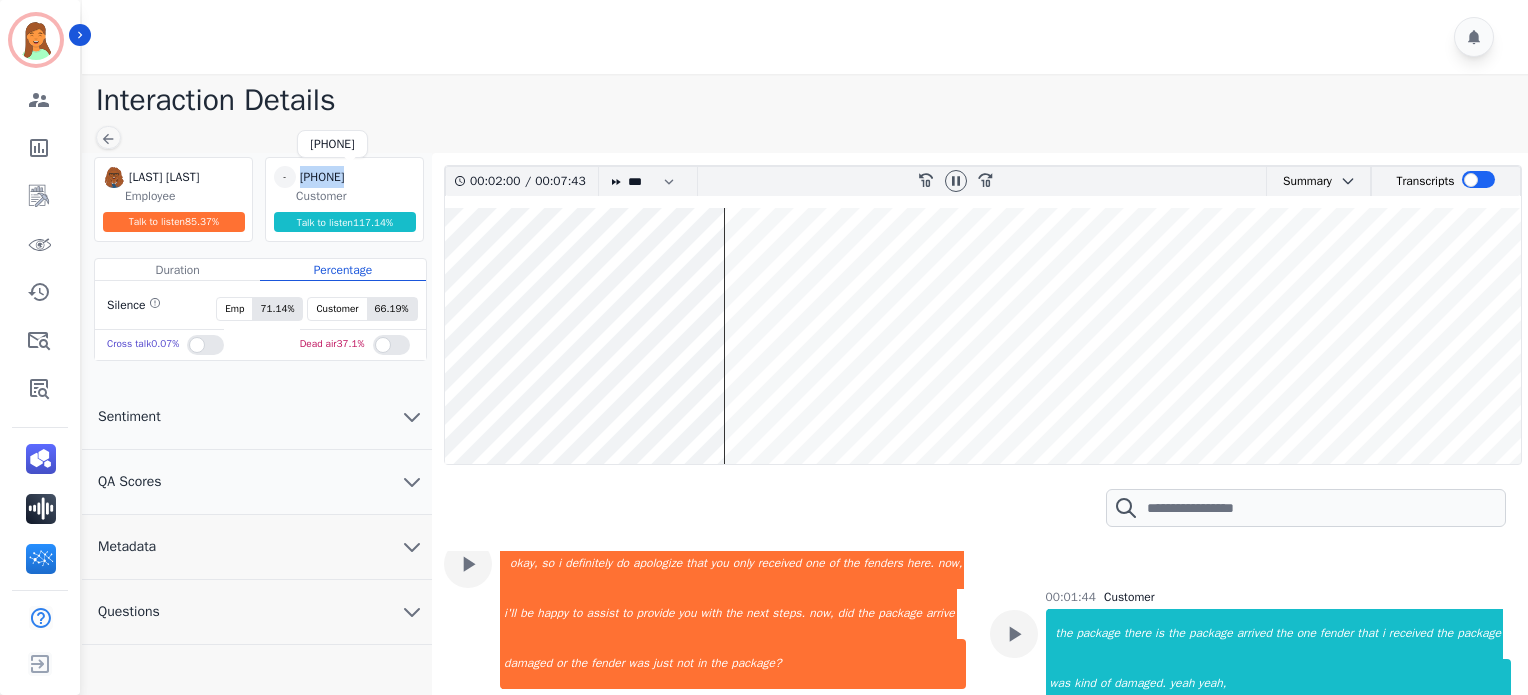 copy on "[PHONE]" 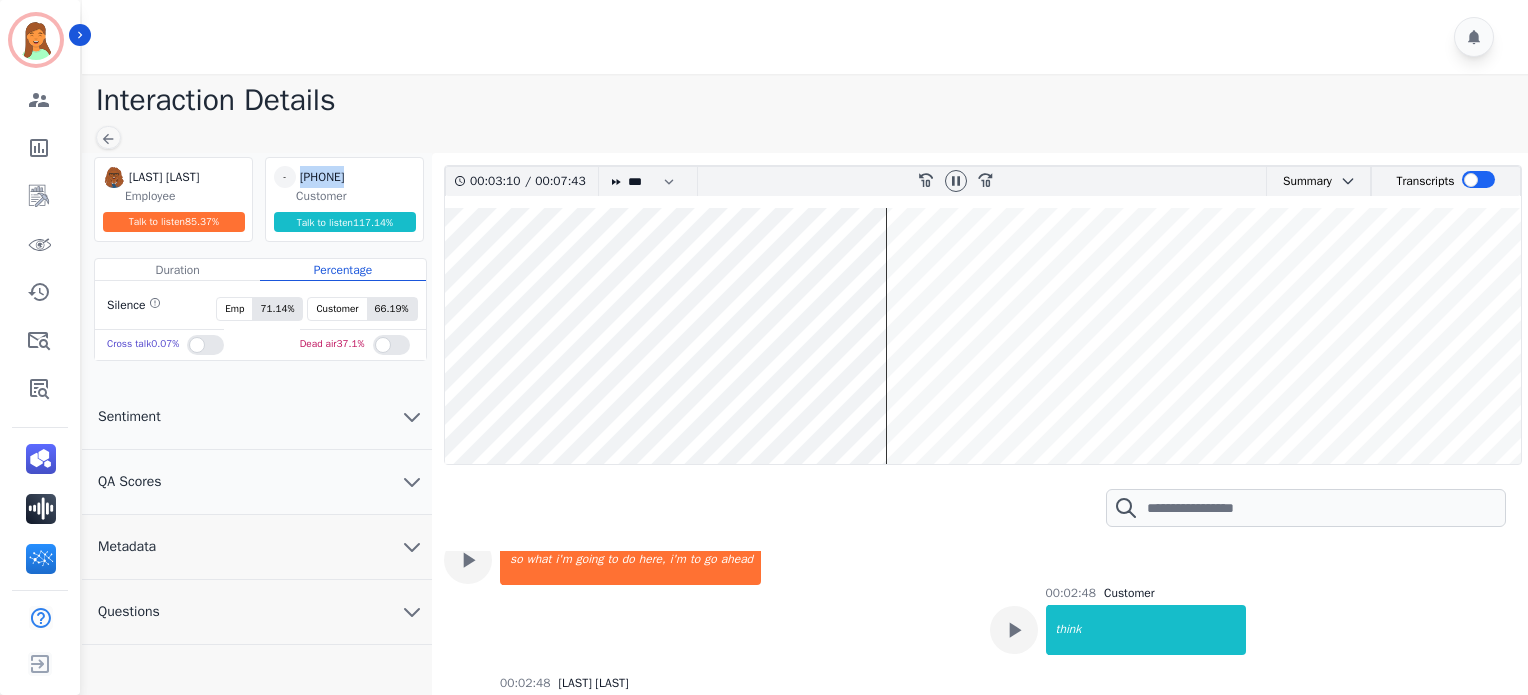 scroll, scrollTop: 2236, scrollLeft: 0, axis: vertical 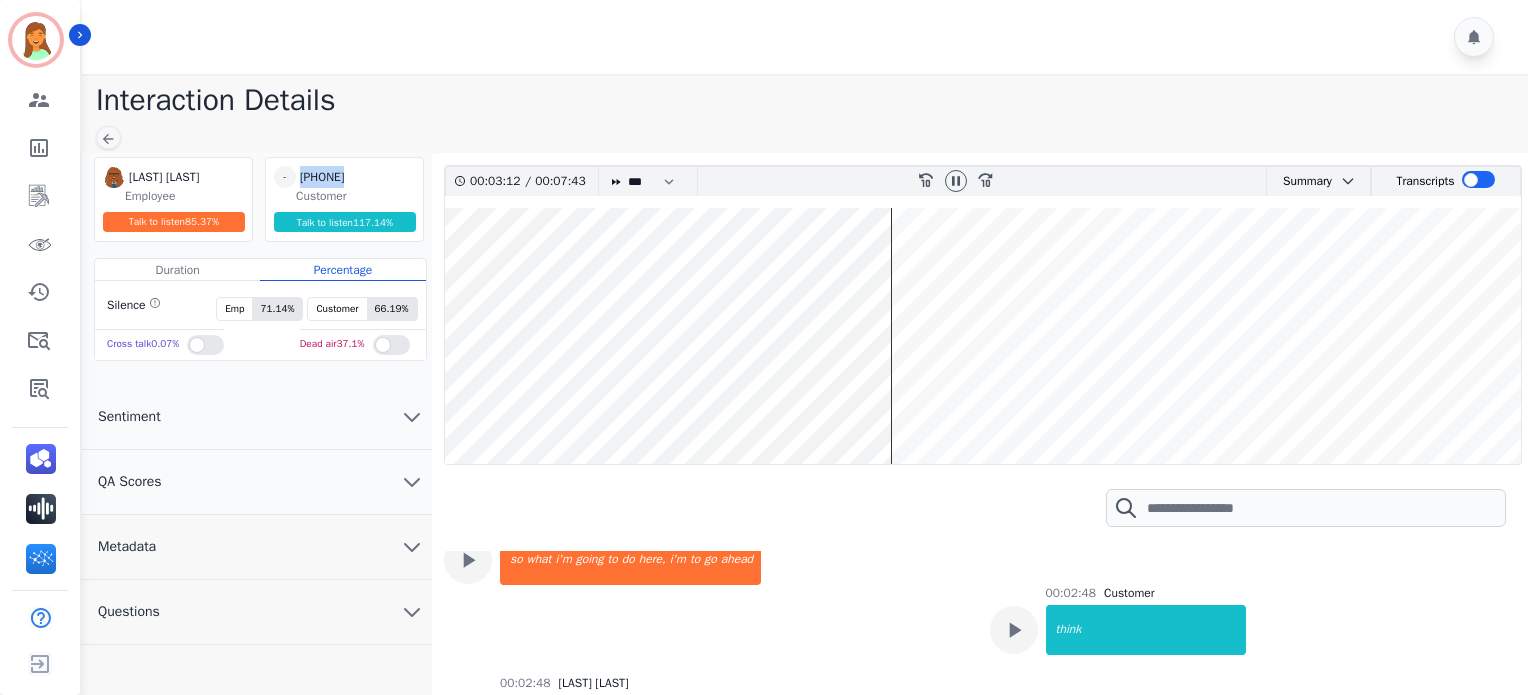 click at bounding box center [983, 336] 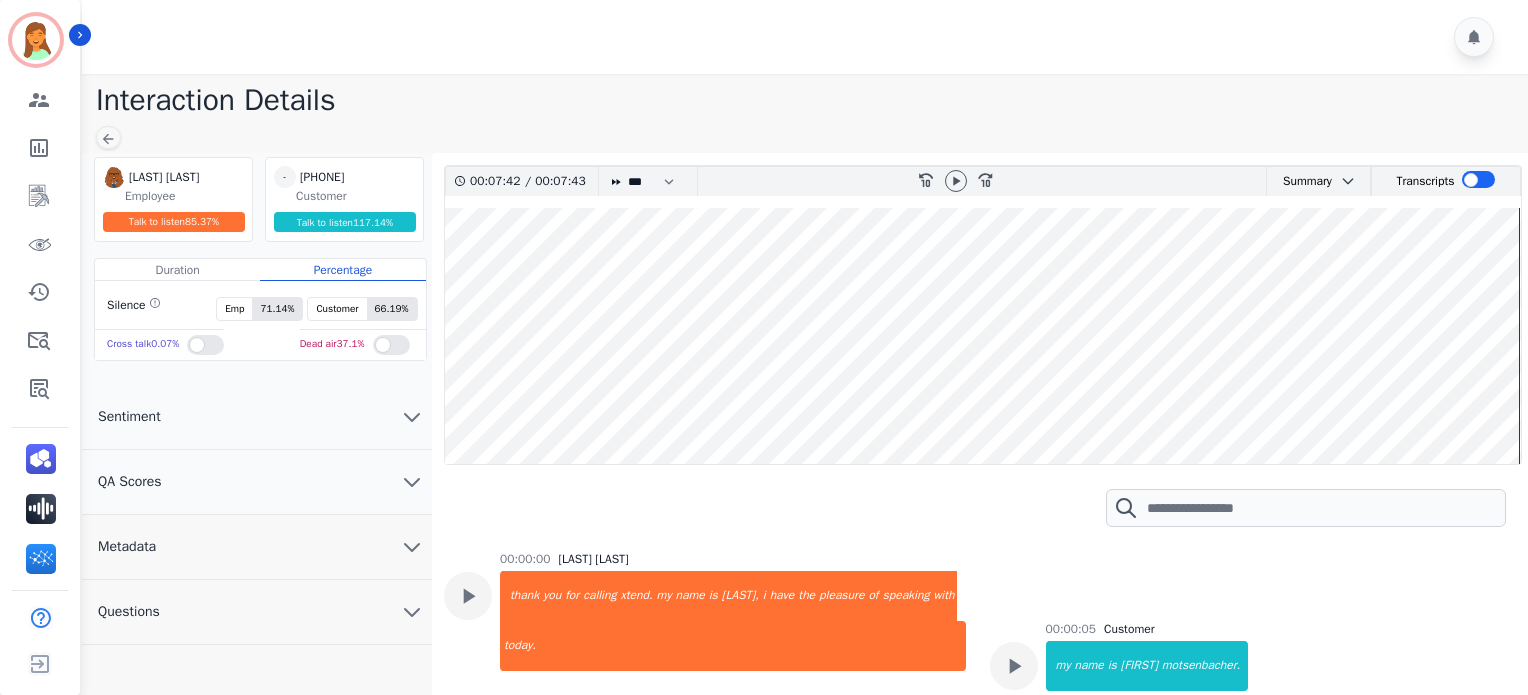 scroll, scrollTop: 0, scrollLeft: 0, axis: both 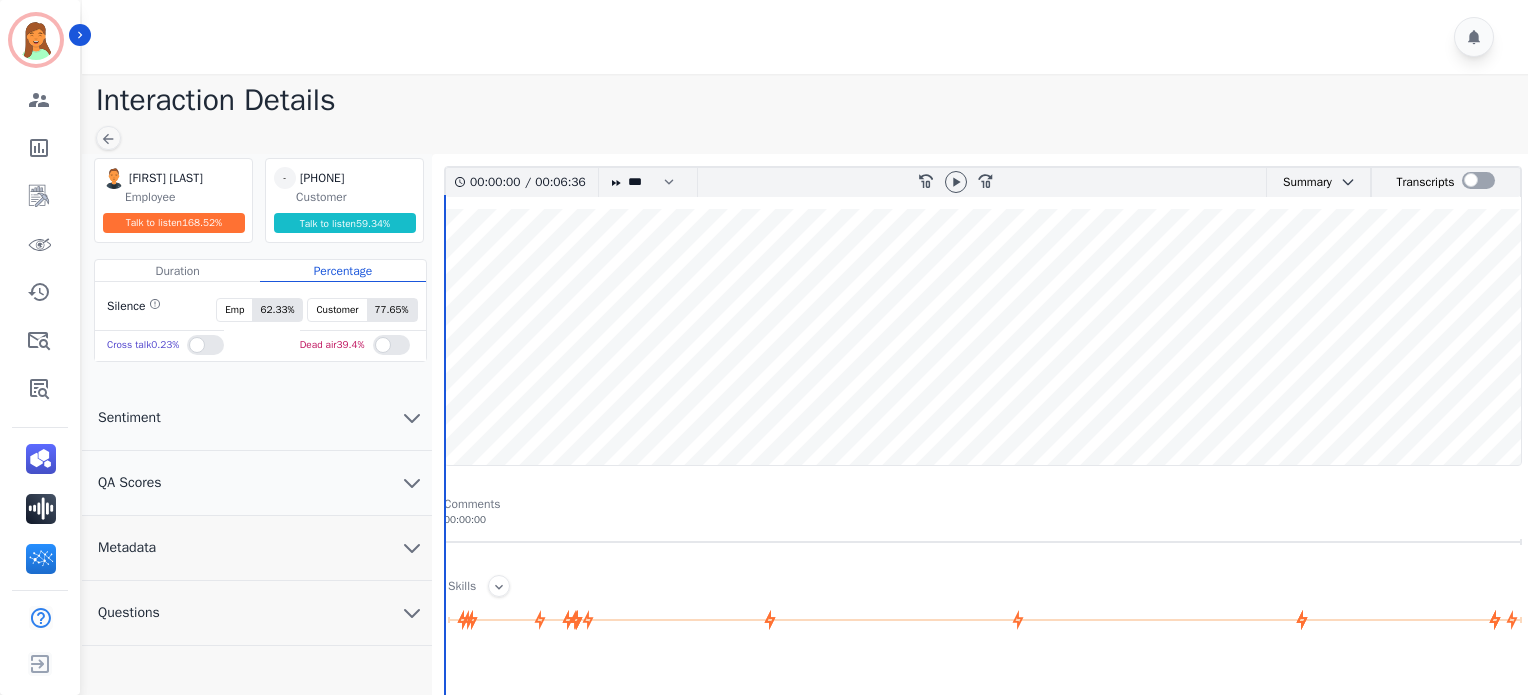 click on "Interaction Details       [FIRST] [LAST]   [FIRST] [LAST]       Employee   Talk to listen  168.52 %   -   [PHONE]   [PHONE]       Customer   Talk to listen  59.34 %   Duration   Percentage   Silence
Emp   62.33 %   Customer   77.65 %   Cross talk  0.23 %
Dead air  39.4 %
Sentiment         QA Scores           Metadata         Questions             00:00:00
/
00:06:36     * *   * ****   * ***   * ****     rewind-10     fast-forward-10   Summary         AI Summary   Secure Pad   There are two open boxes for purple leaf bronze pergola. [FIRST] [LAST] wants to file a claim. The installation is scheduled for the 13th of this coming month. [FIRST] has three gazebos on his property that he installed that way. He used four -by-four post bases put plastic recycled lumber inside post, drilled through it to anchor it to base, then base is anchored to 26-inch ground screw.   👍   Rate this summary       👎" at bounding box center (802, 612) 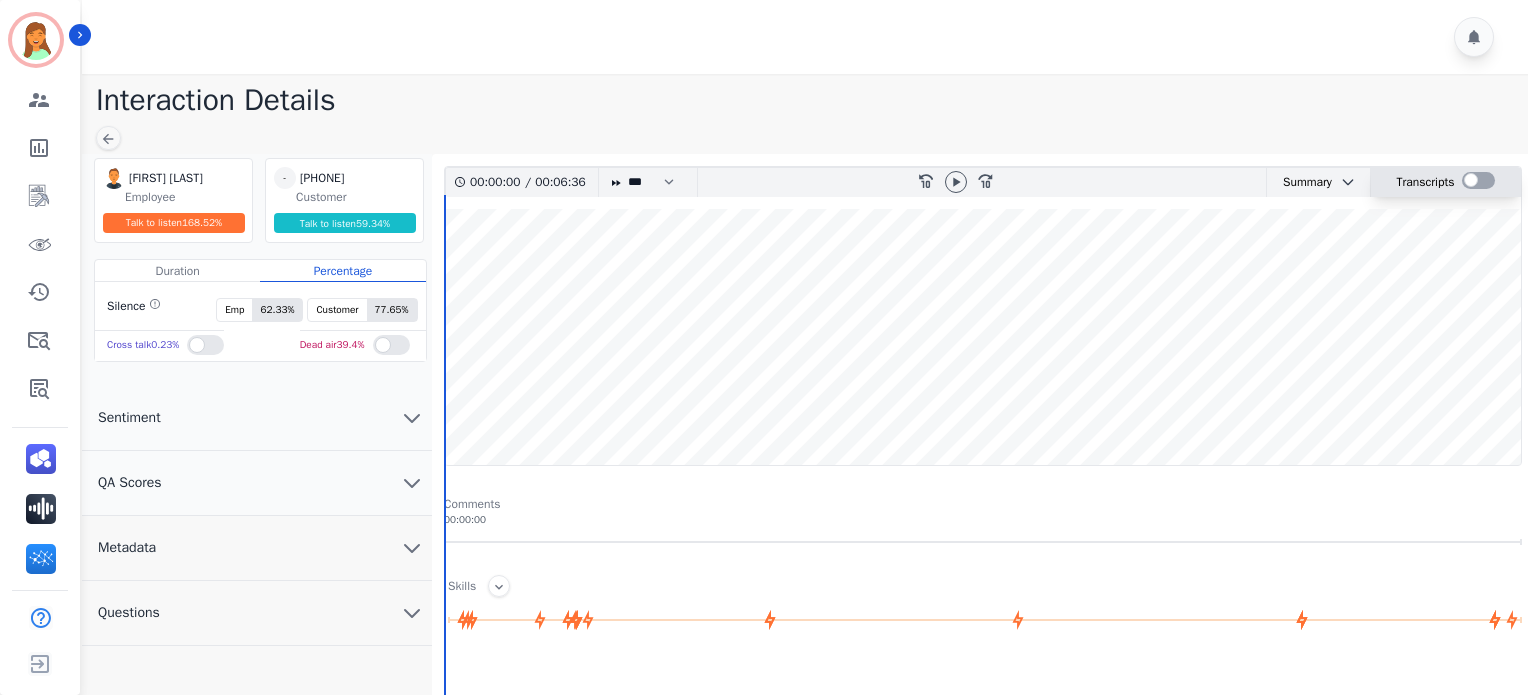 drag, startPoint x: 1461, startPoint y: 182, endPoint x: 1476, endPoint y: 188, distance: 16.155495 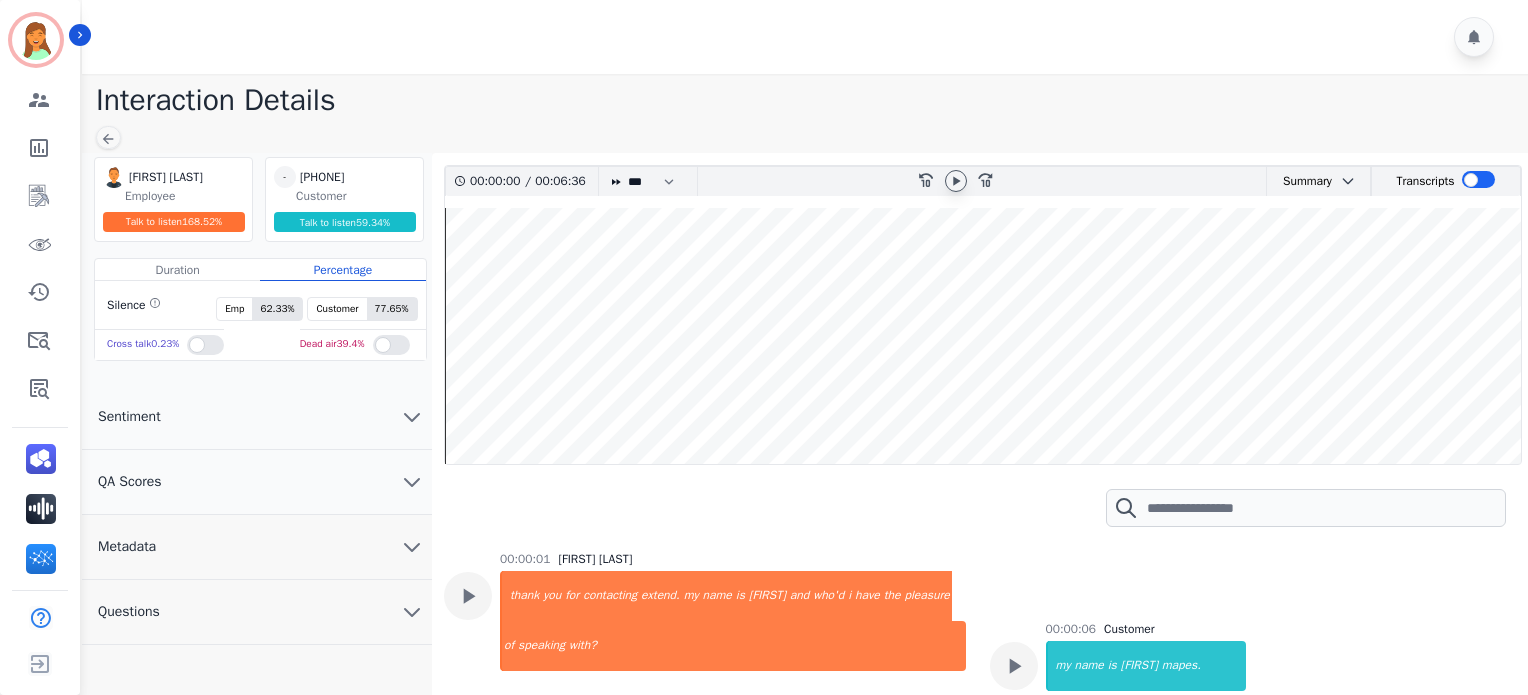 click 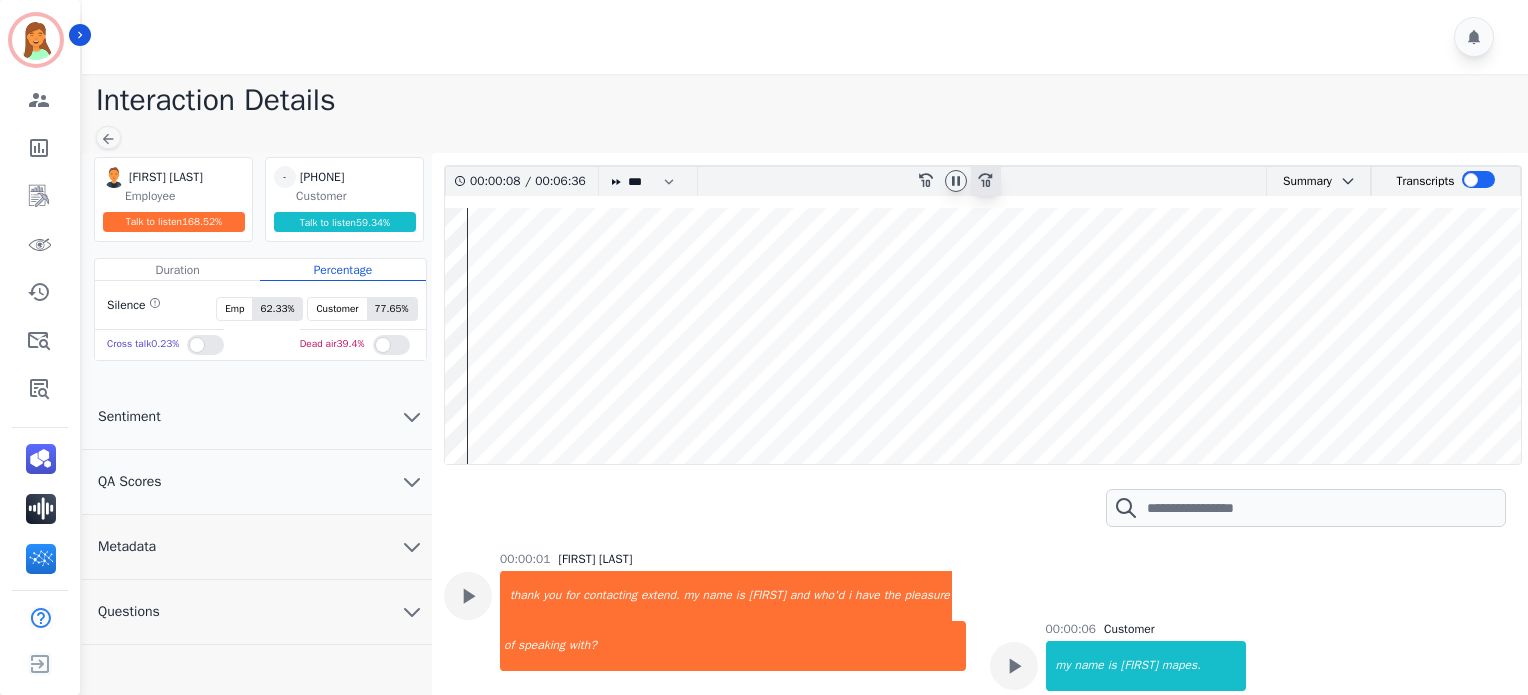 scroll, scrollTop: 86, scrollLeft: 0, axis: vertical 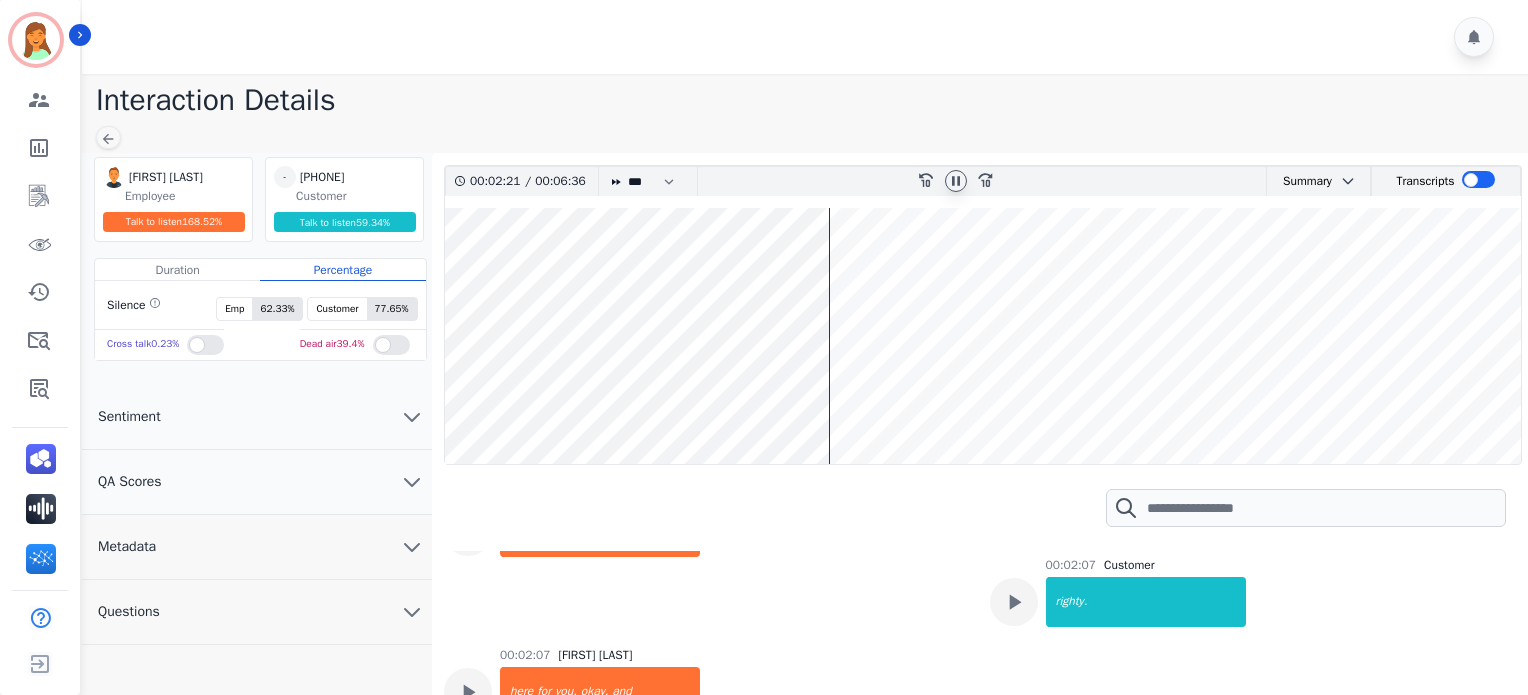 drag, startPoint x: 987, startPoint y: 187, endPoint x: 1024, endPoint y: 263, distance: 84.5281 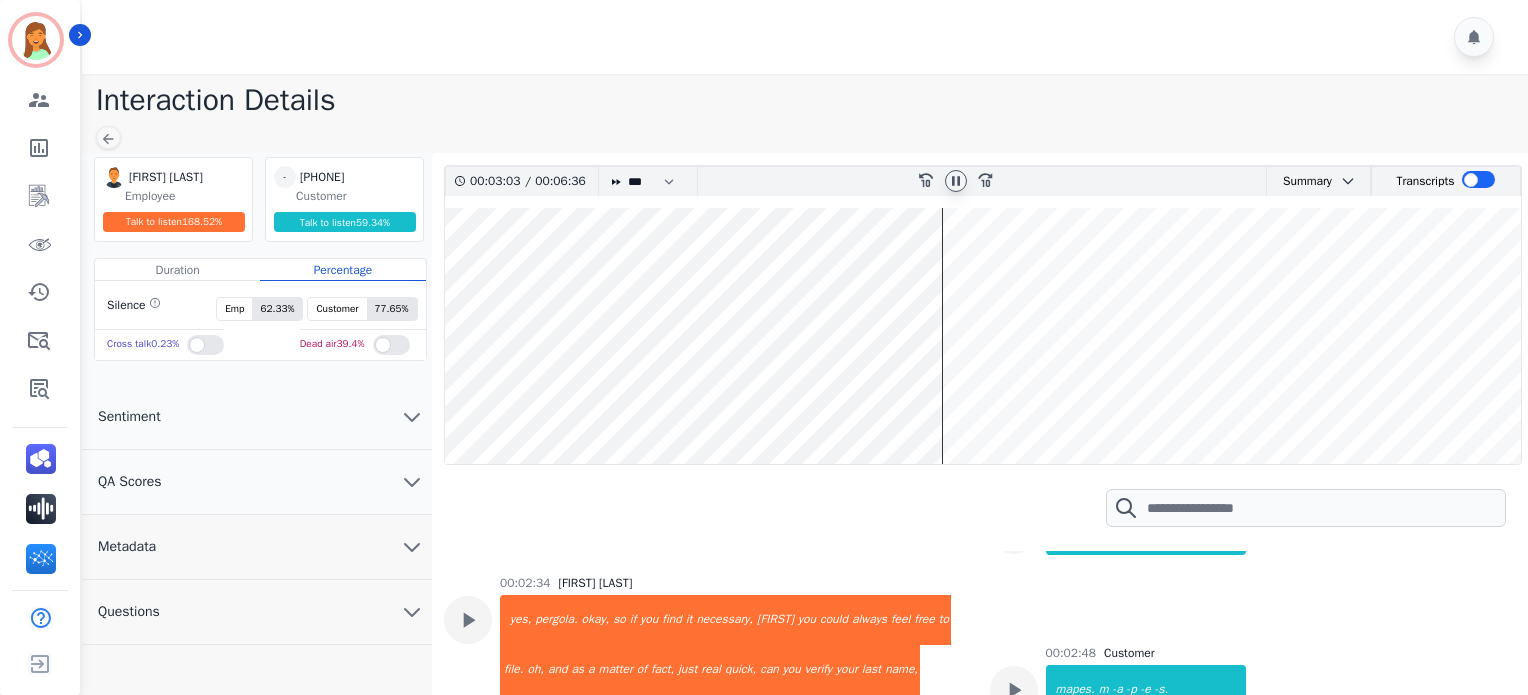 scroll, scrollTop: 2666, scrollLeft: 0, axis: vertical 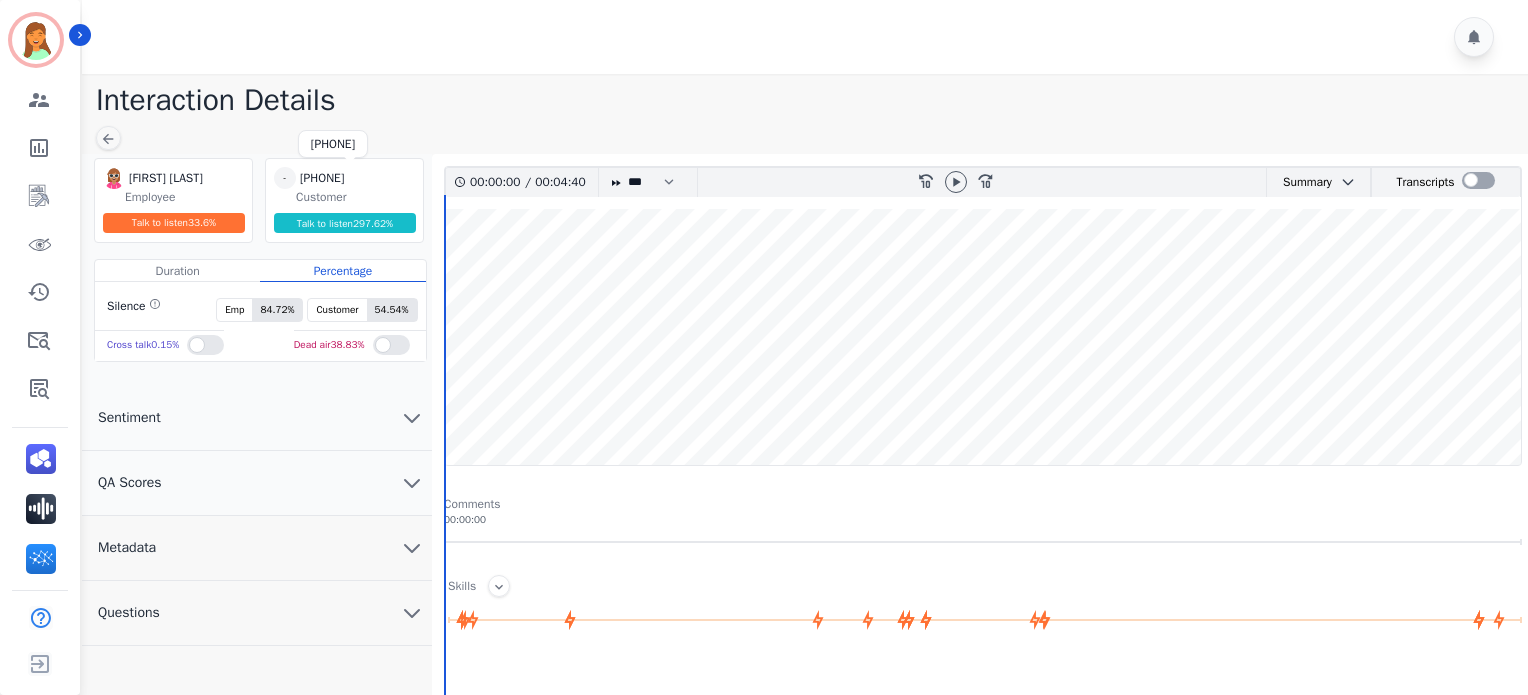 click on "[PHONE]" at bounding box center (350, 178) 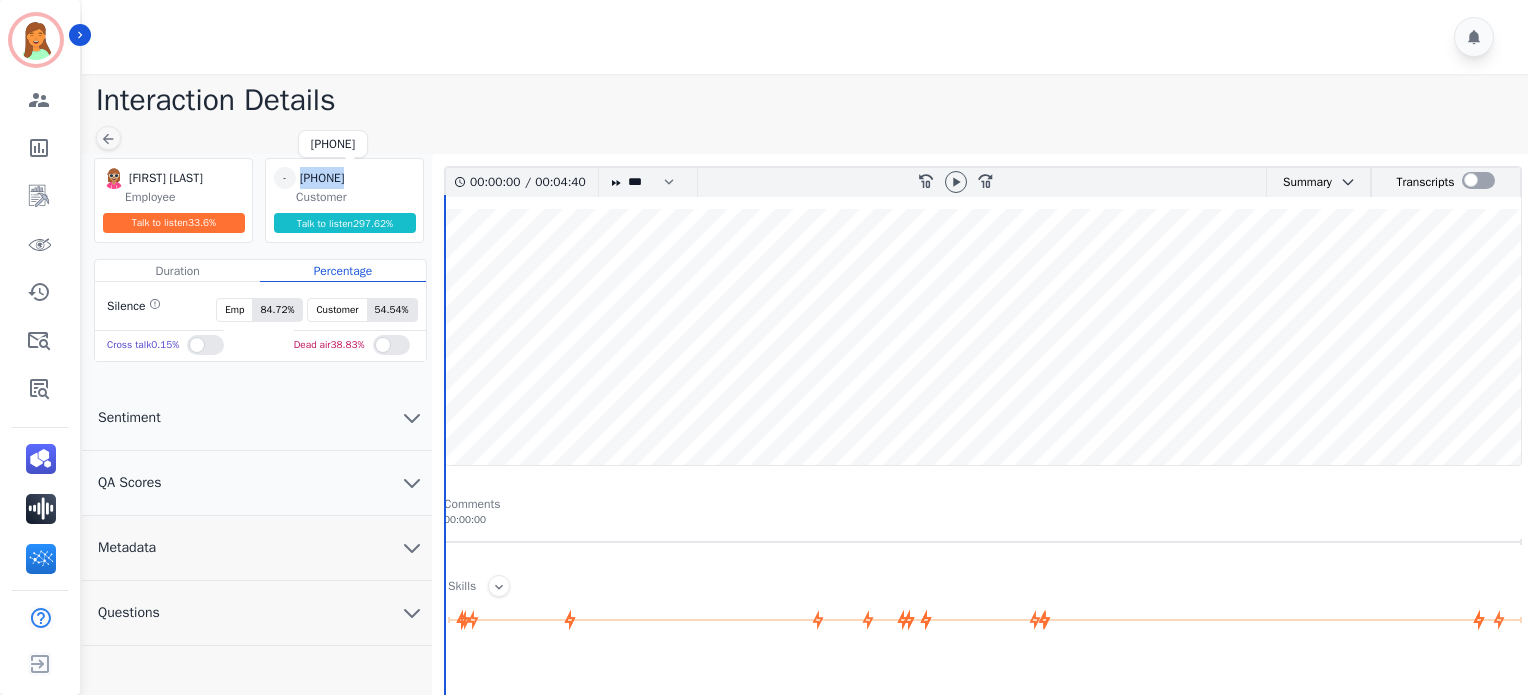 click on "[PHONE]" at bounding box center (350, 178) 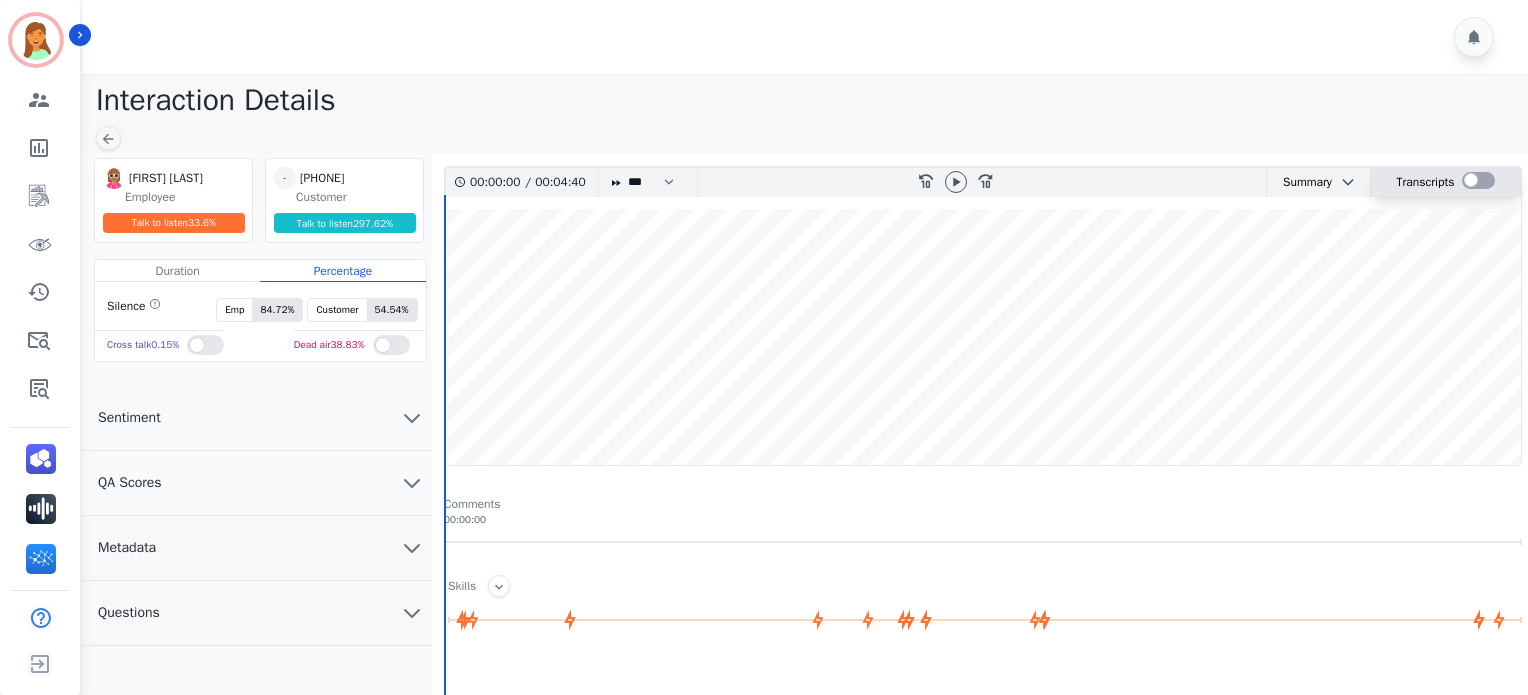 click at bounding box center [1478, 180] 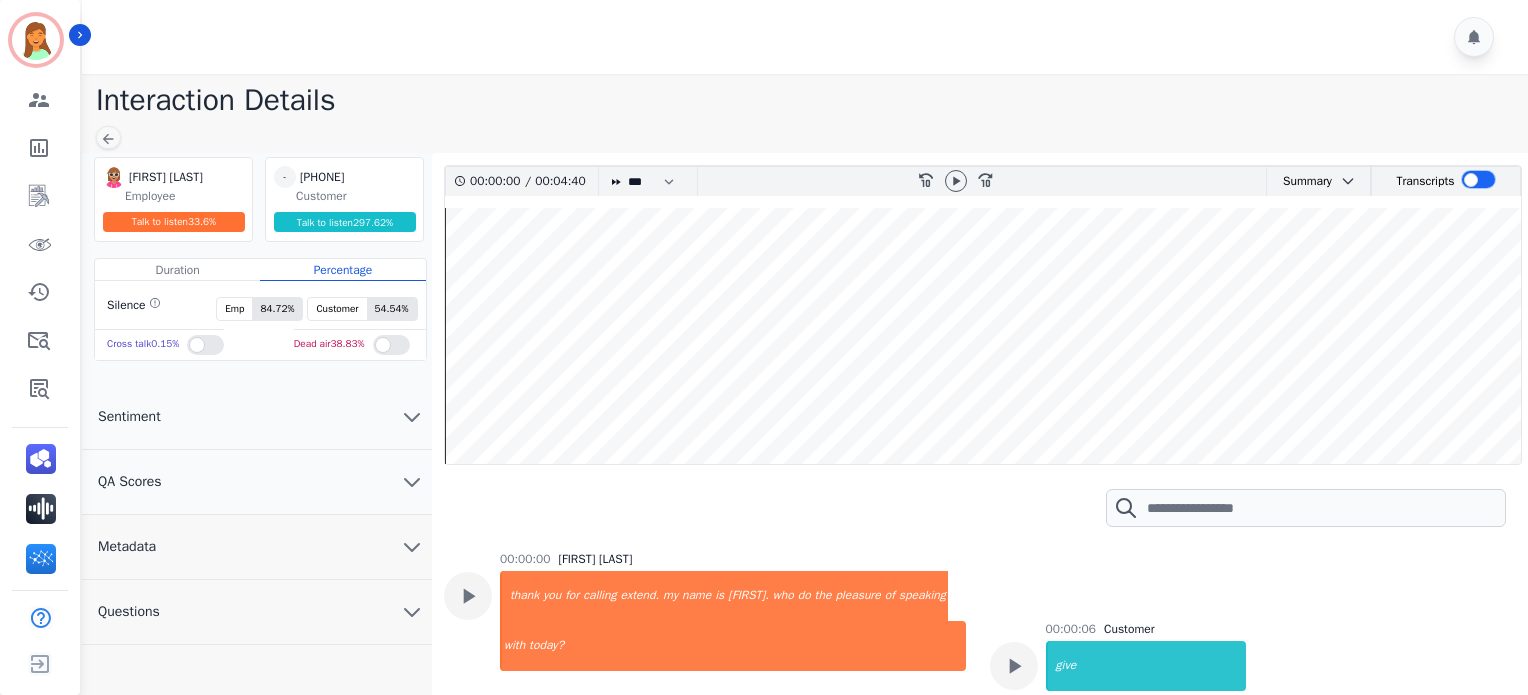 scroll, scrollTop: 219, scrollLeft: 0, axis: vertical 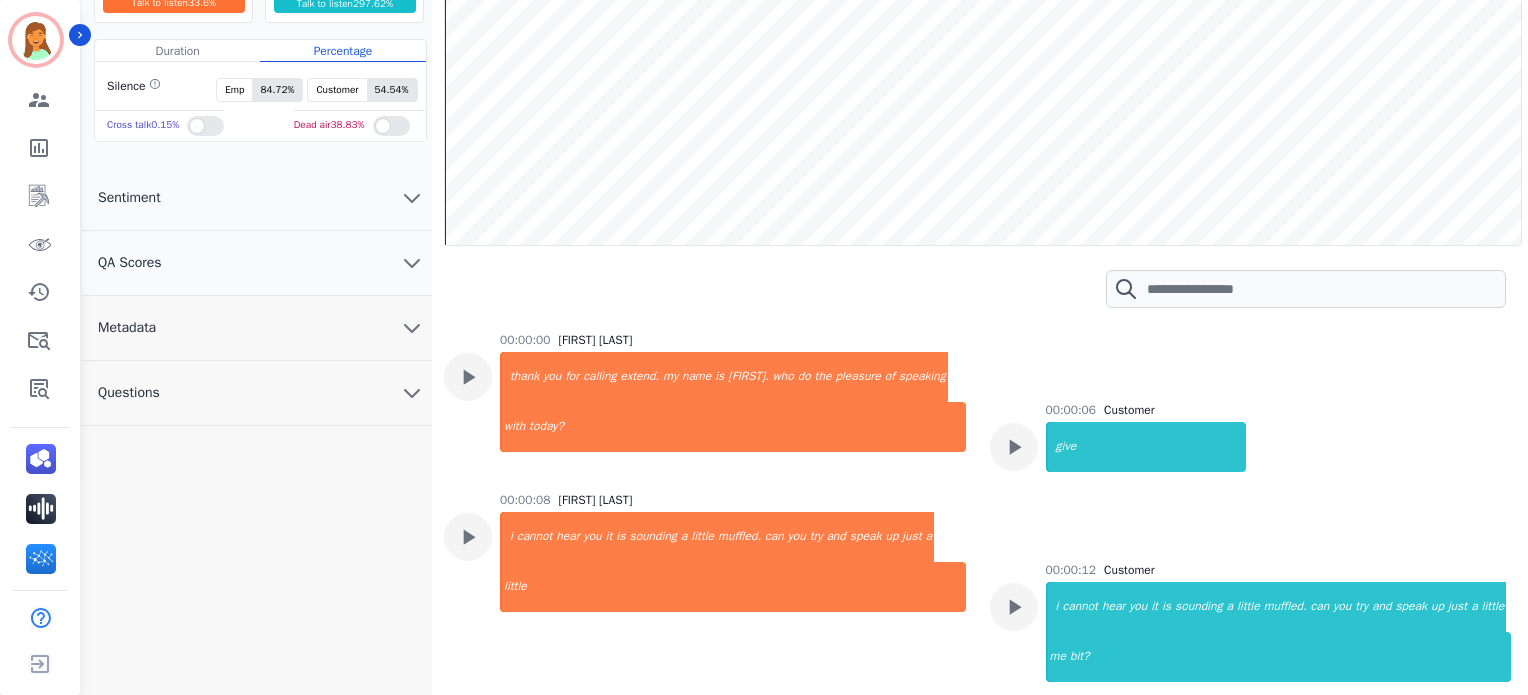 click on "Questions" at bounding box center (257, 393) 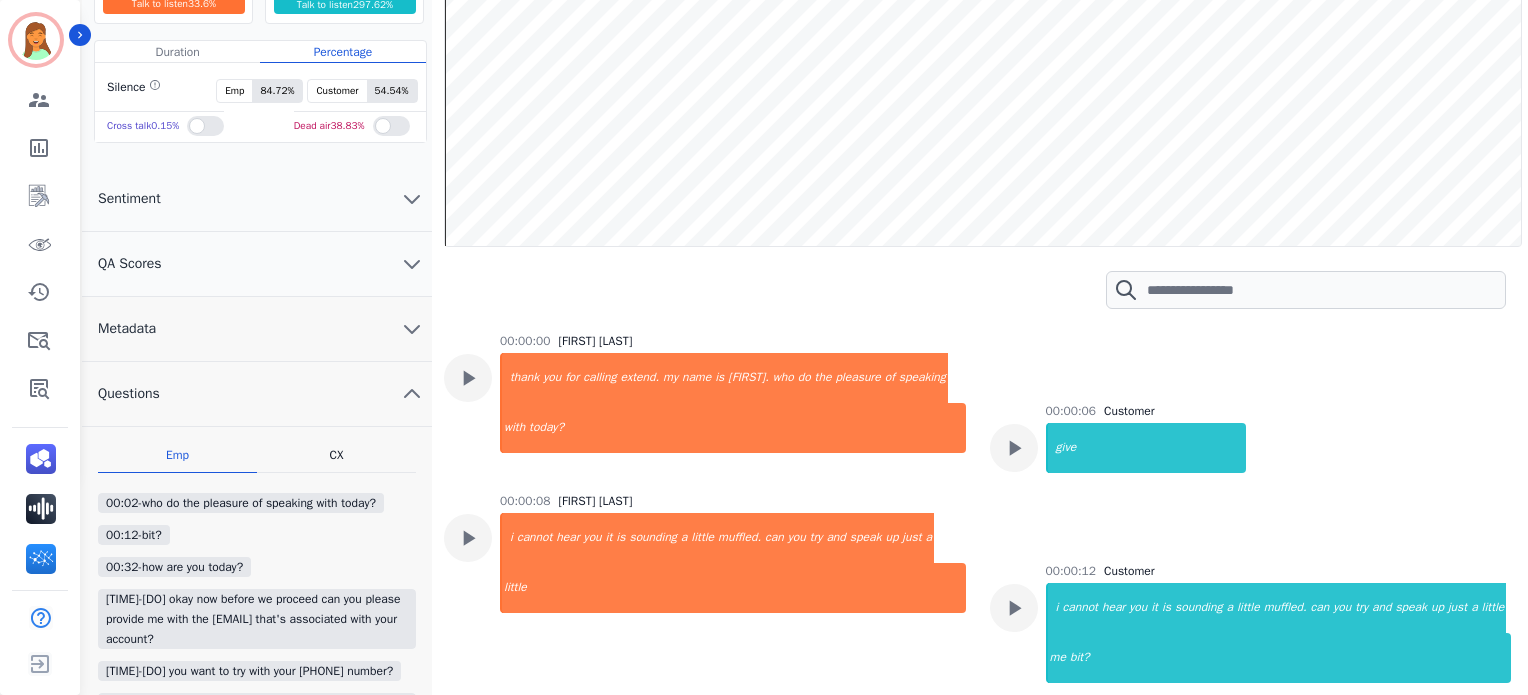 scroll, scrollTop: 352, scrollLeft: 0, axis: vertical 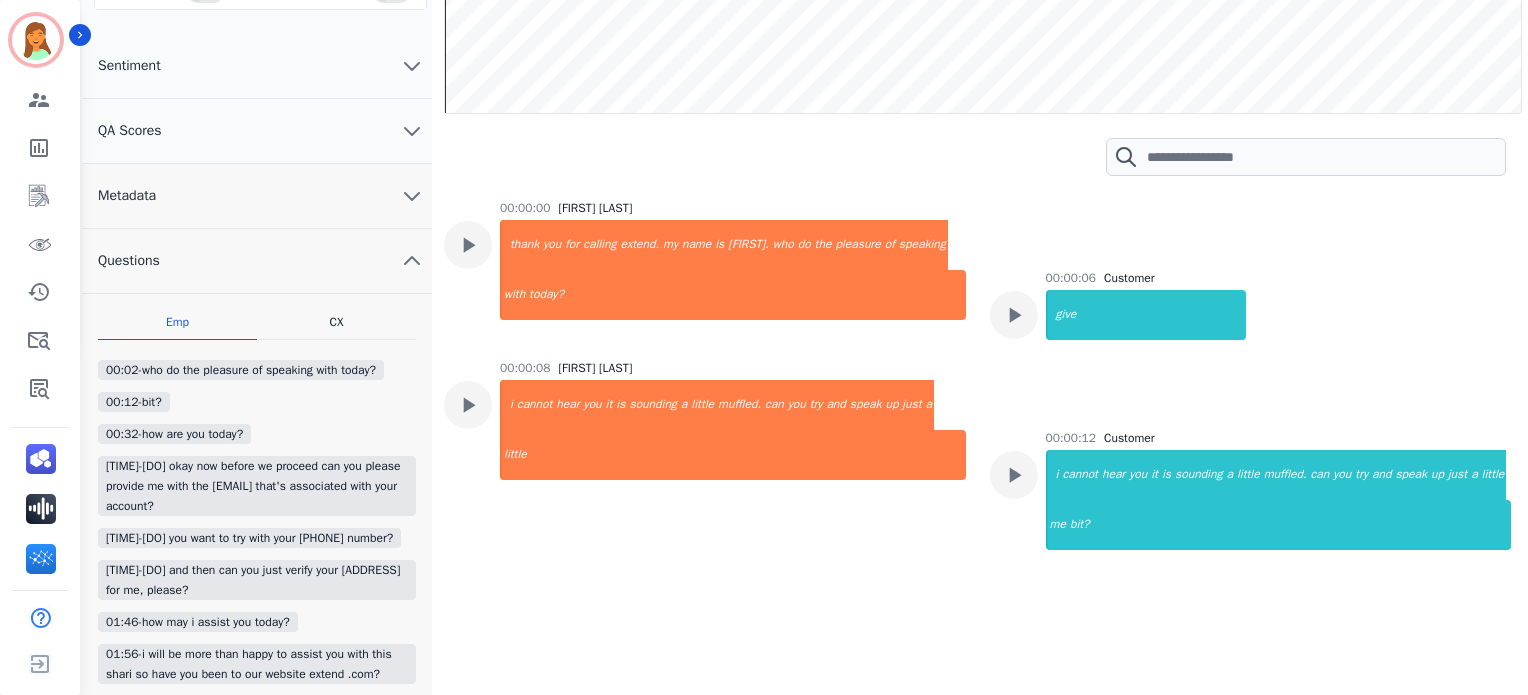click on "Metadata" at bounding box center [257, 196] 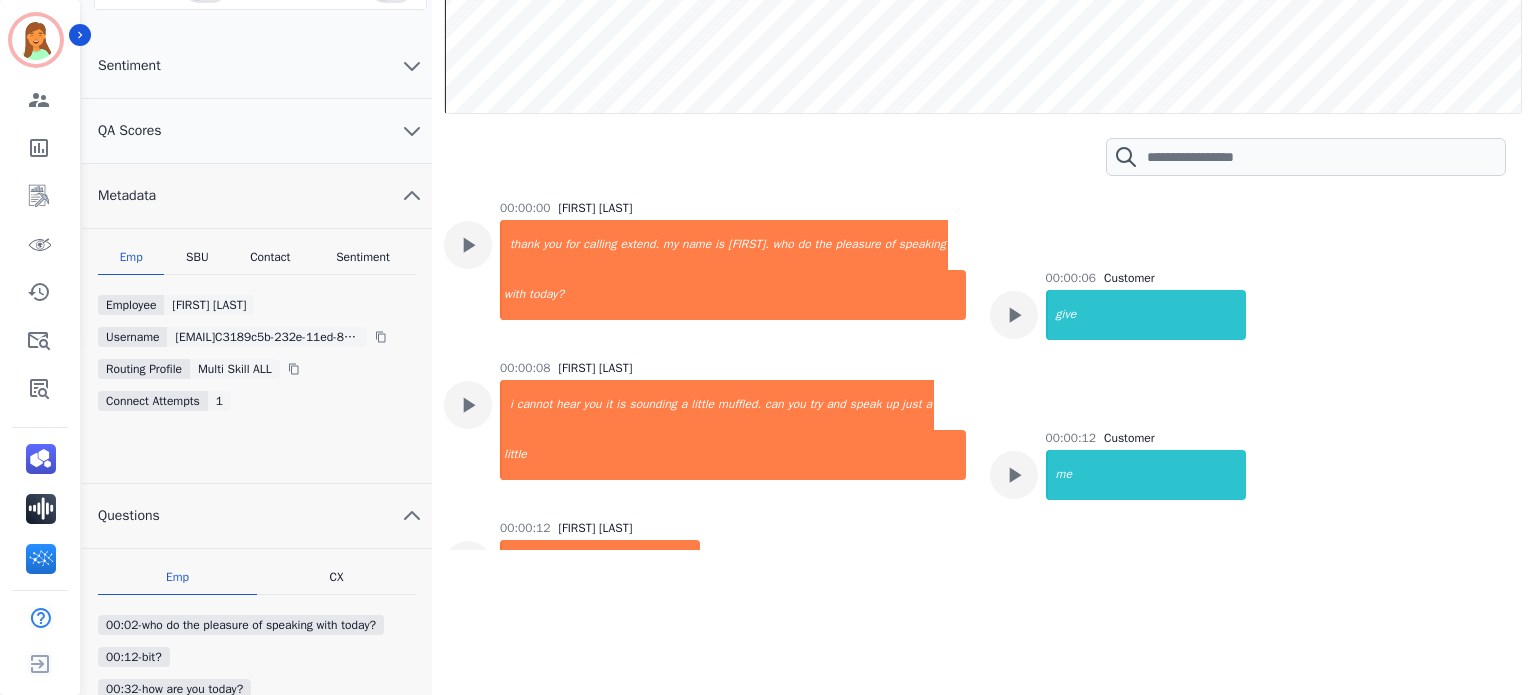 click on "SBU" at bounding box center [197, 262] 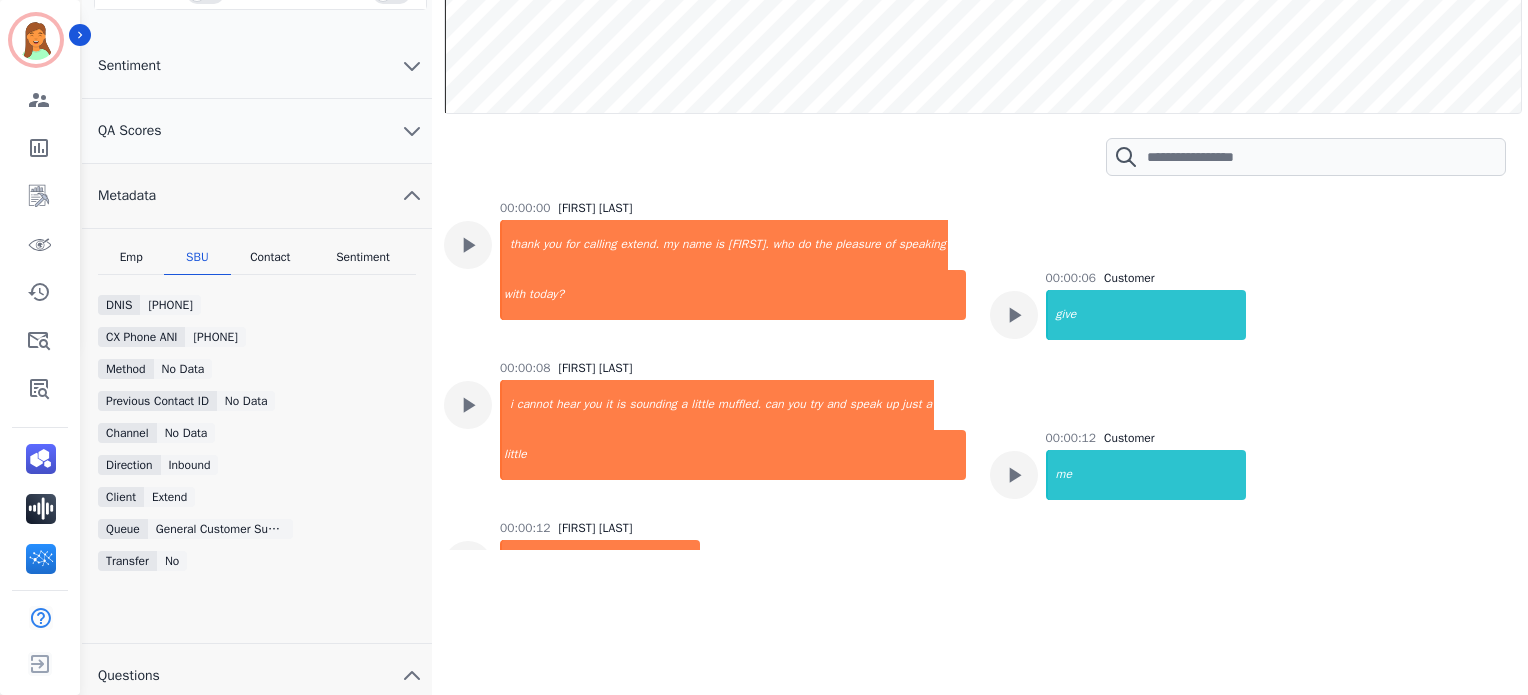 click on "General Customer Support" at bounding box center [220, 529] 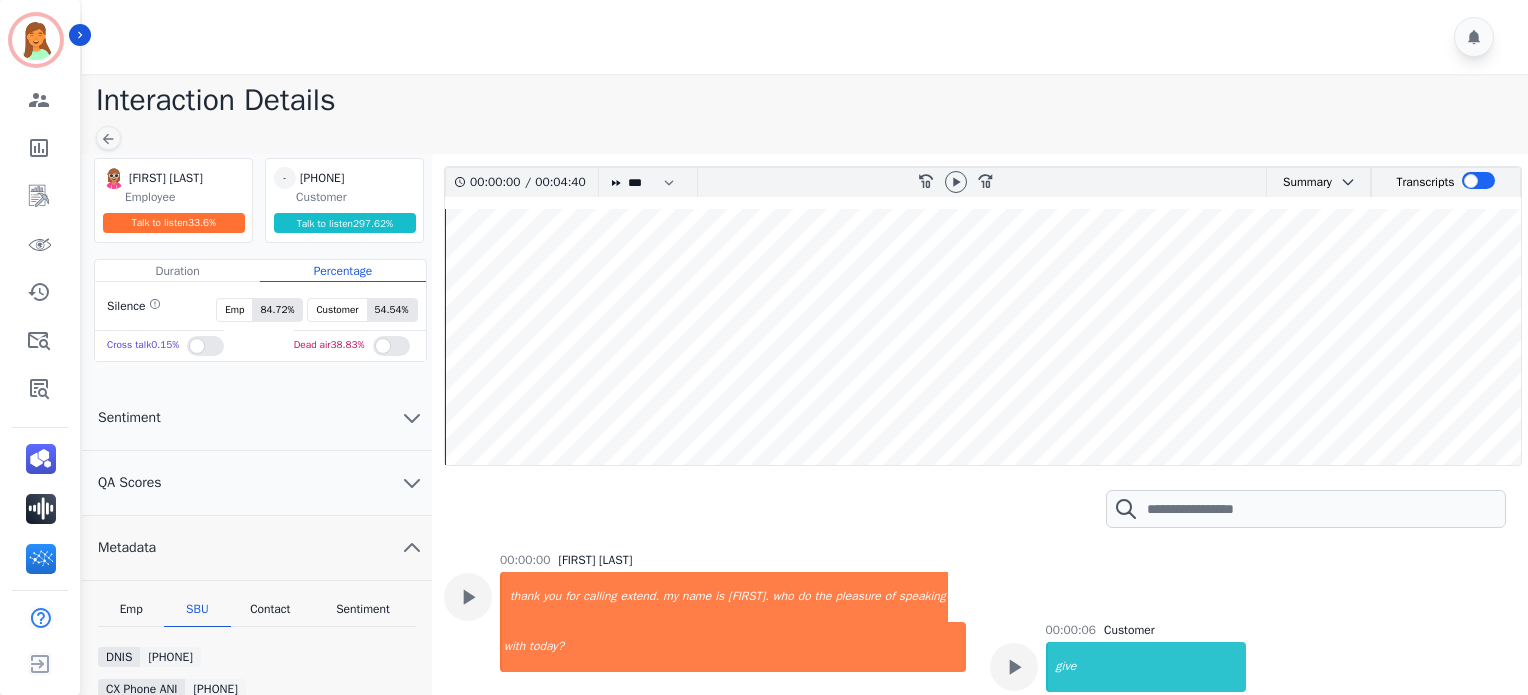 scroll, scrollTop: 133, scrollLeft: 0, axis: vertical 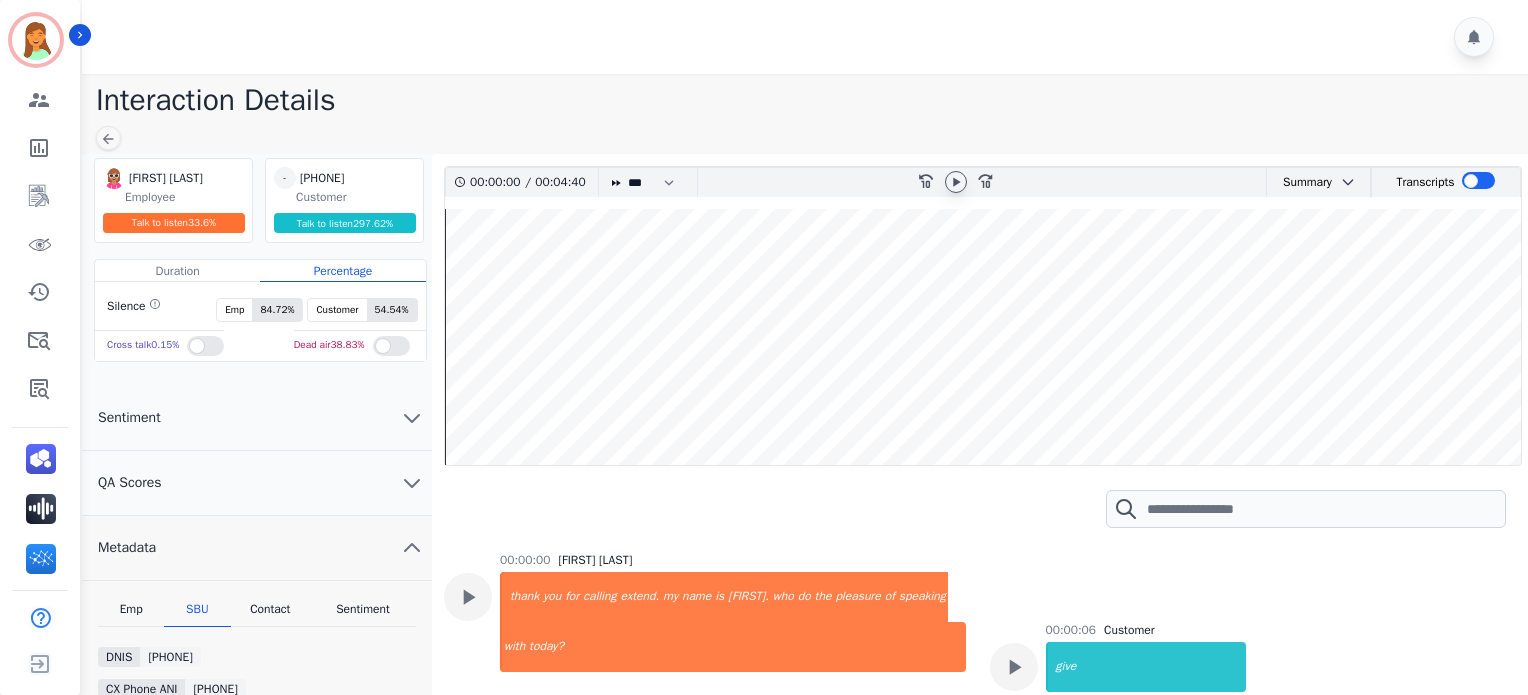 click 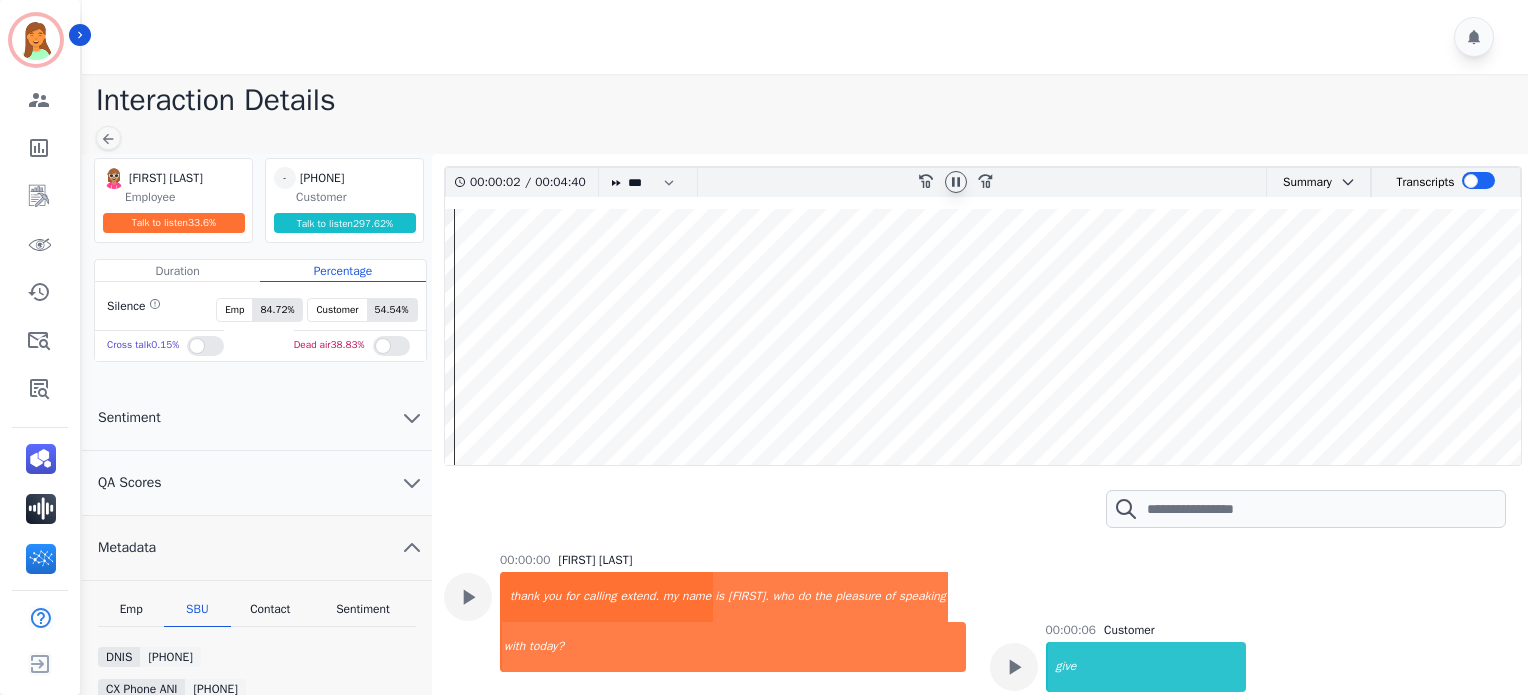 scroll, scrollTop: 133, scrollLeft: 0, axis: vertical 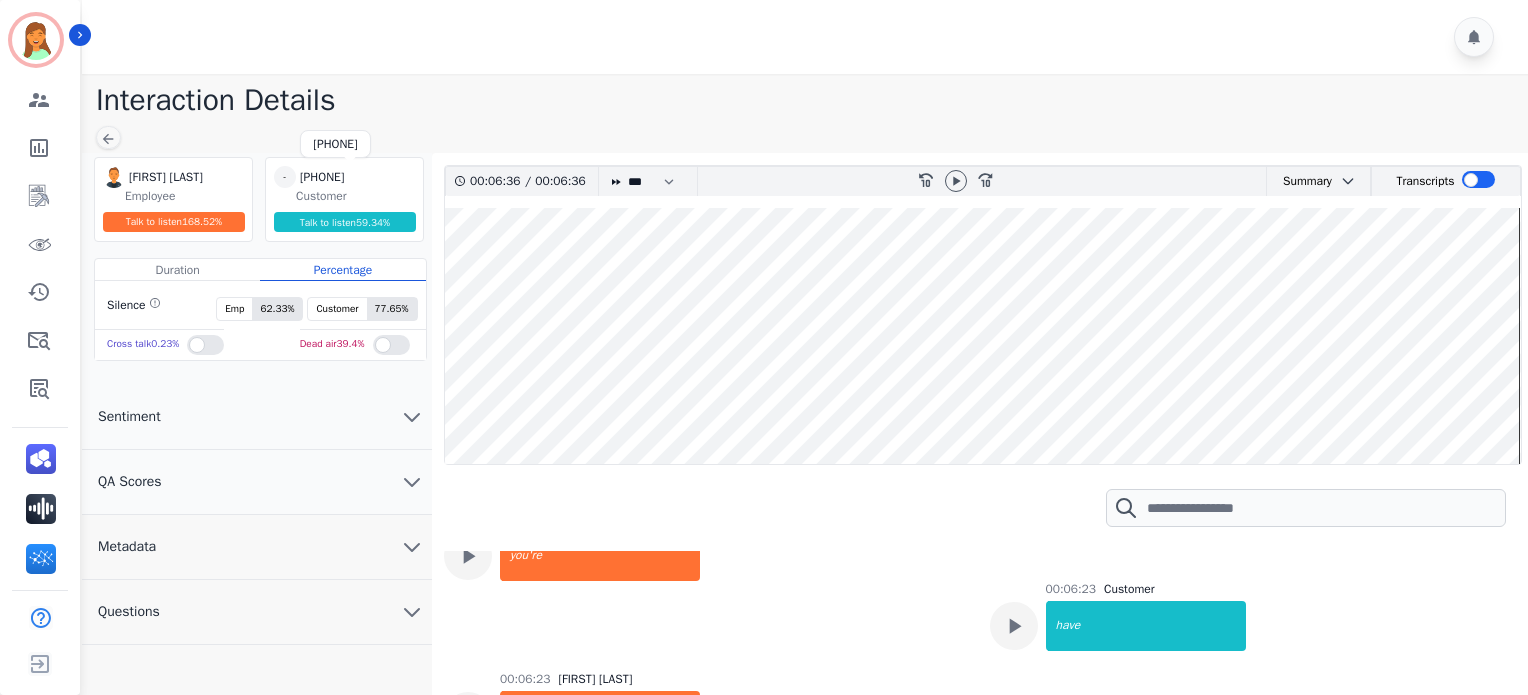 click on "[PHONE]" at bounding box center (350, 177) 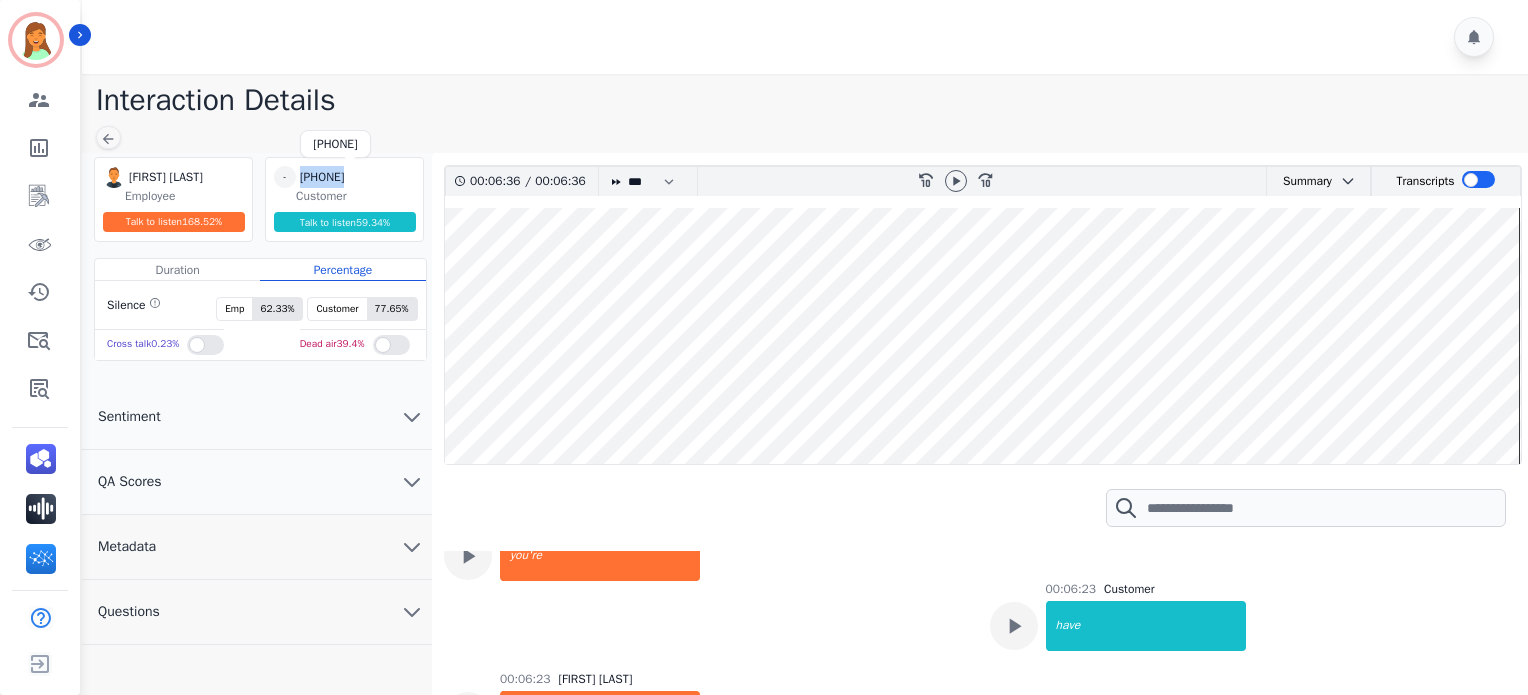 click on "[PHONE]" at bounding box center (350, 177) 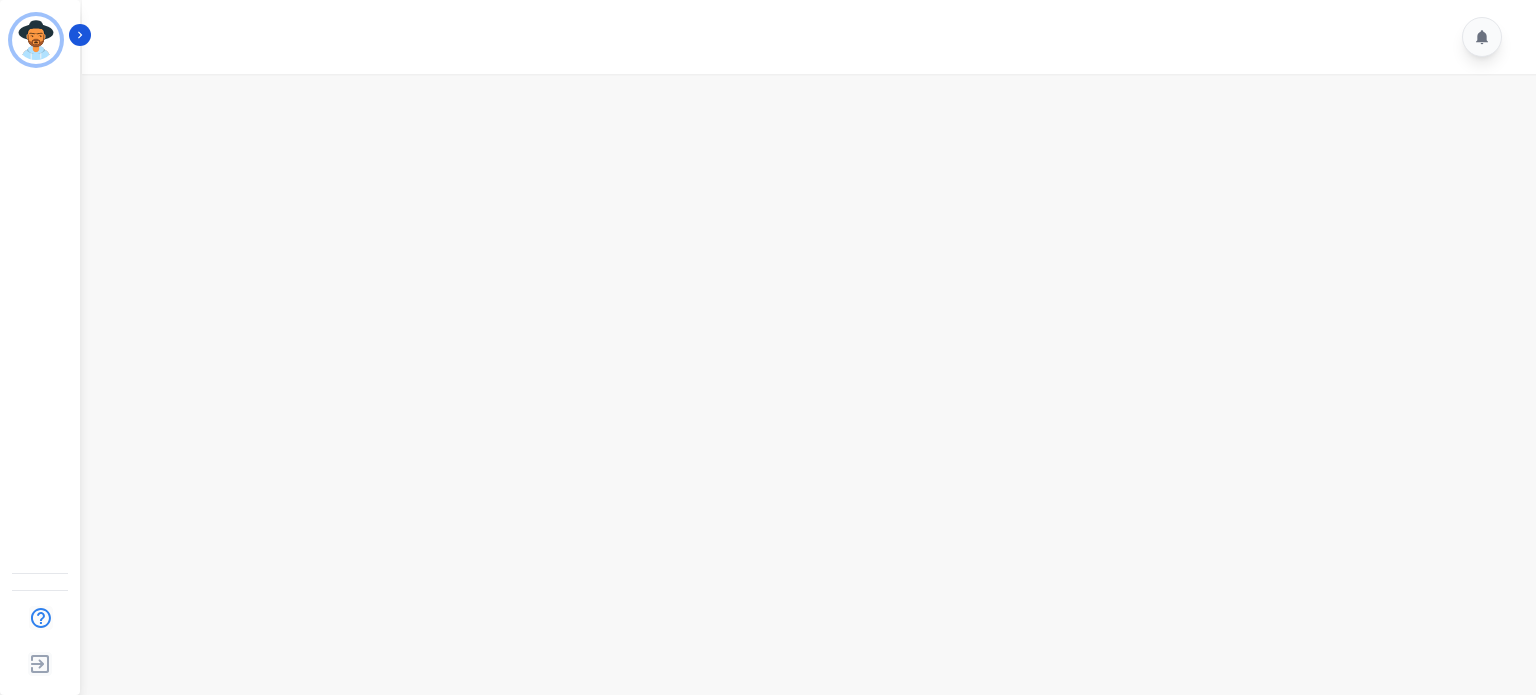 scroll, scrollTop: 0, scrollLeft: 0, axis: both 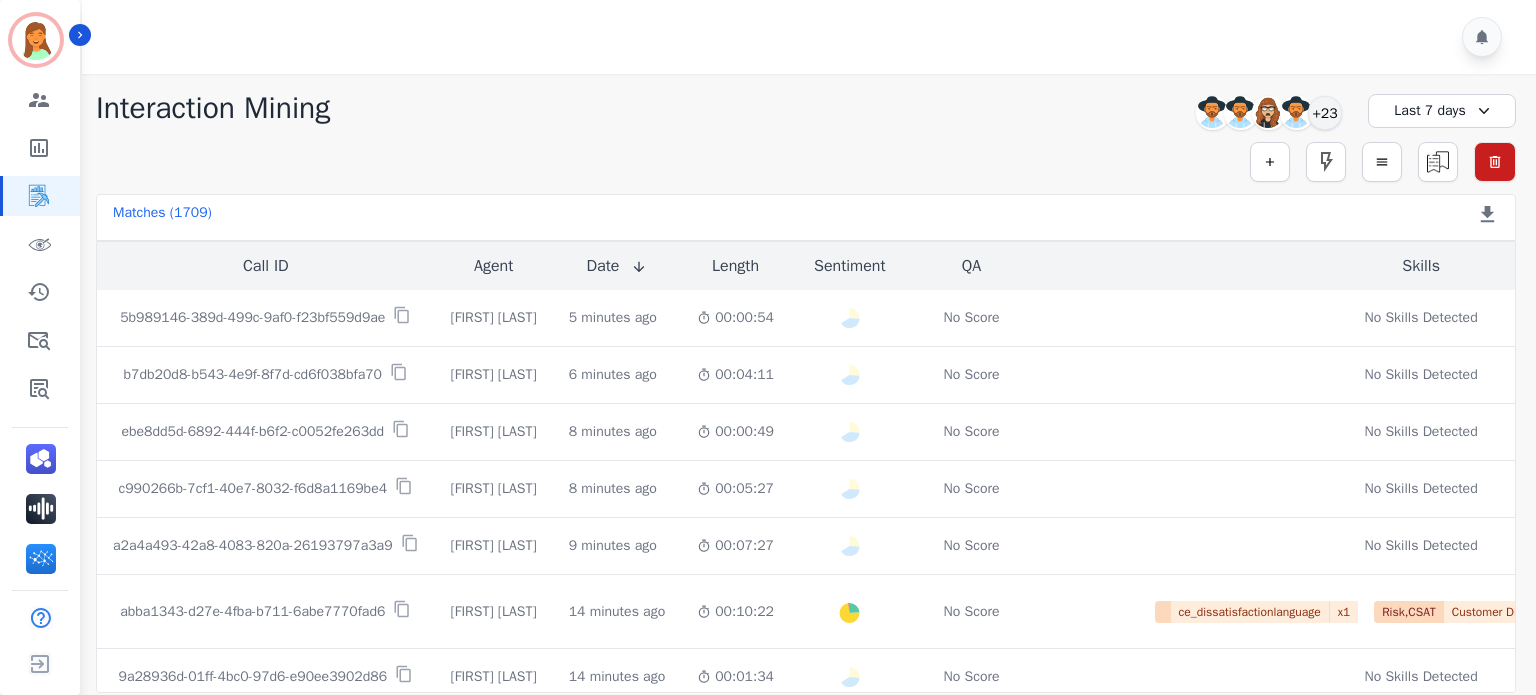 drag, startPoint x: 785, startPoint y: 148, endPoint x: 826, endPoint y: 151, distance: 41.109608 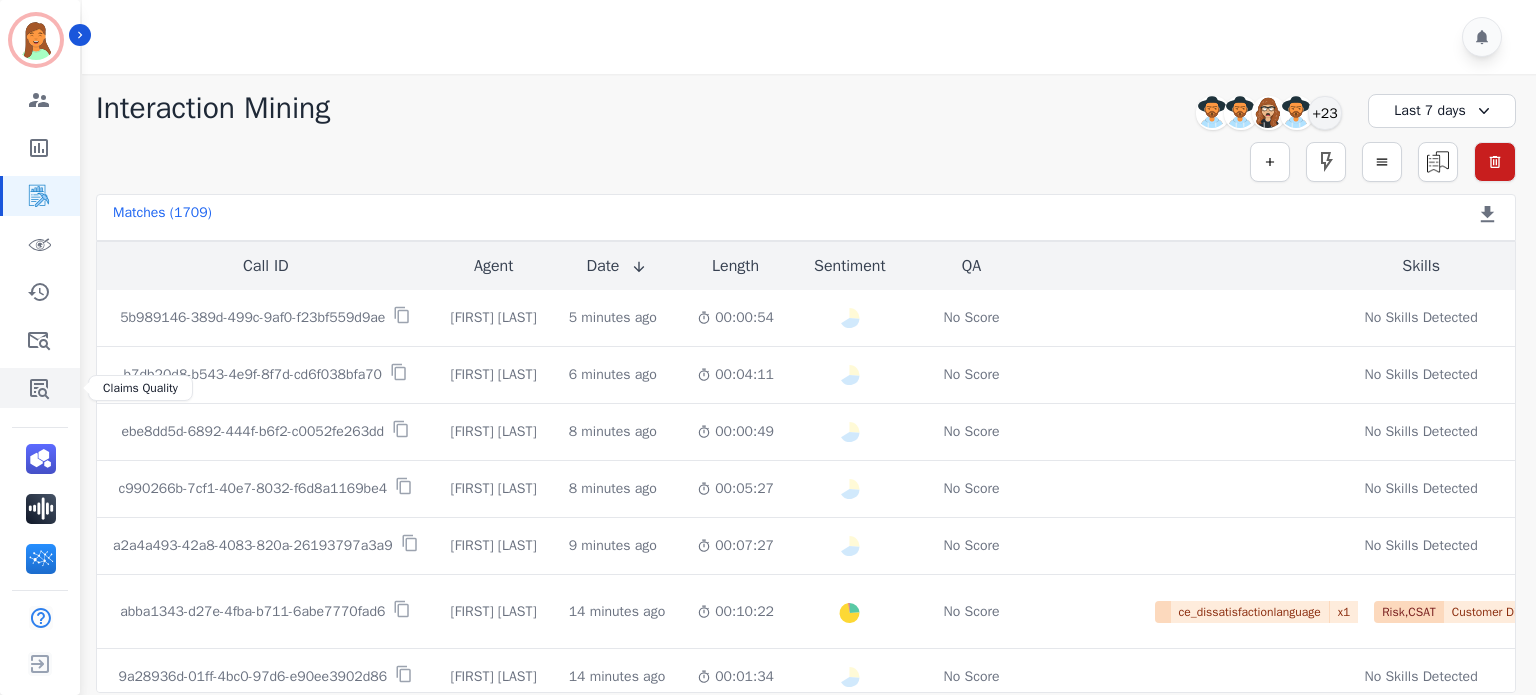 drag, startPoint x: 44, startPoint y: 380, endPoint x: 60, endPoint y: 379, distance: 16.03122 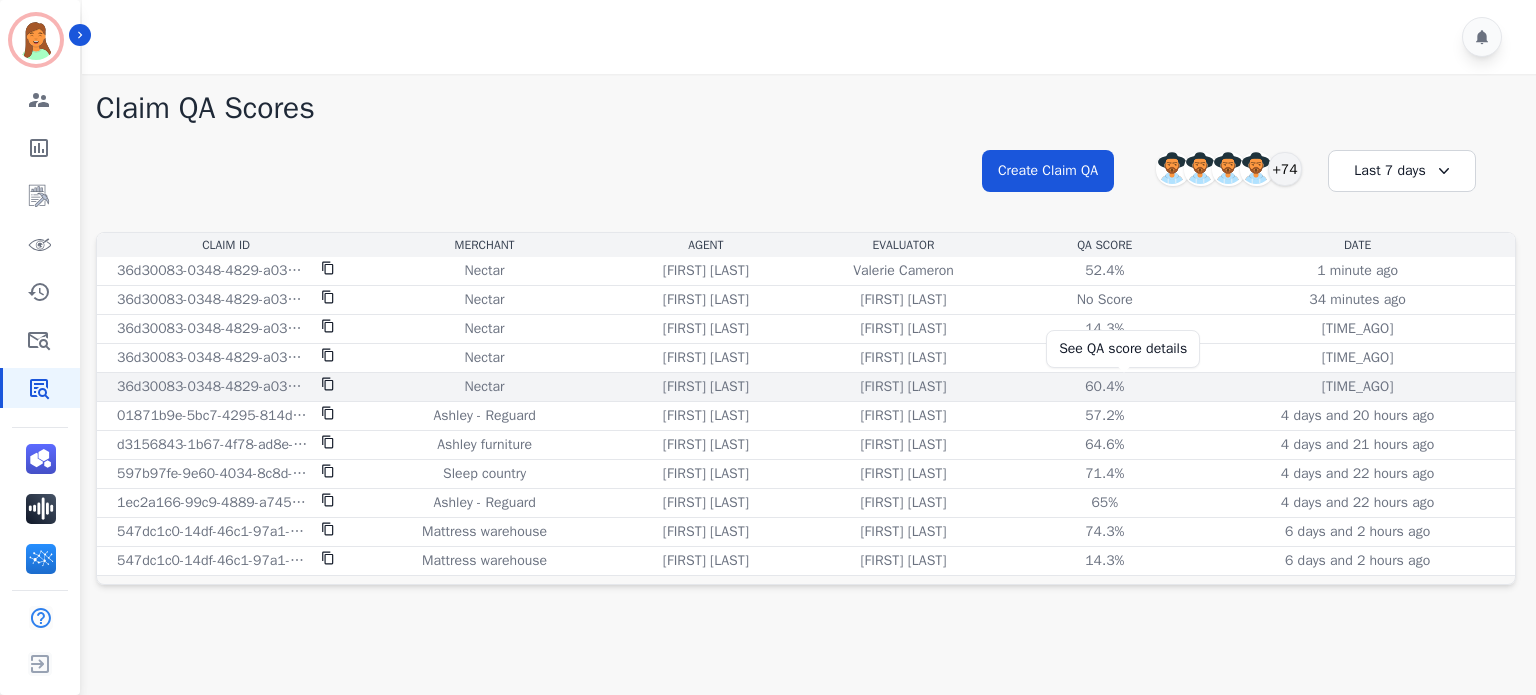 click on "60.4%" at bounding box center (1105, 387) 